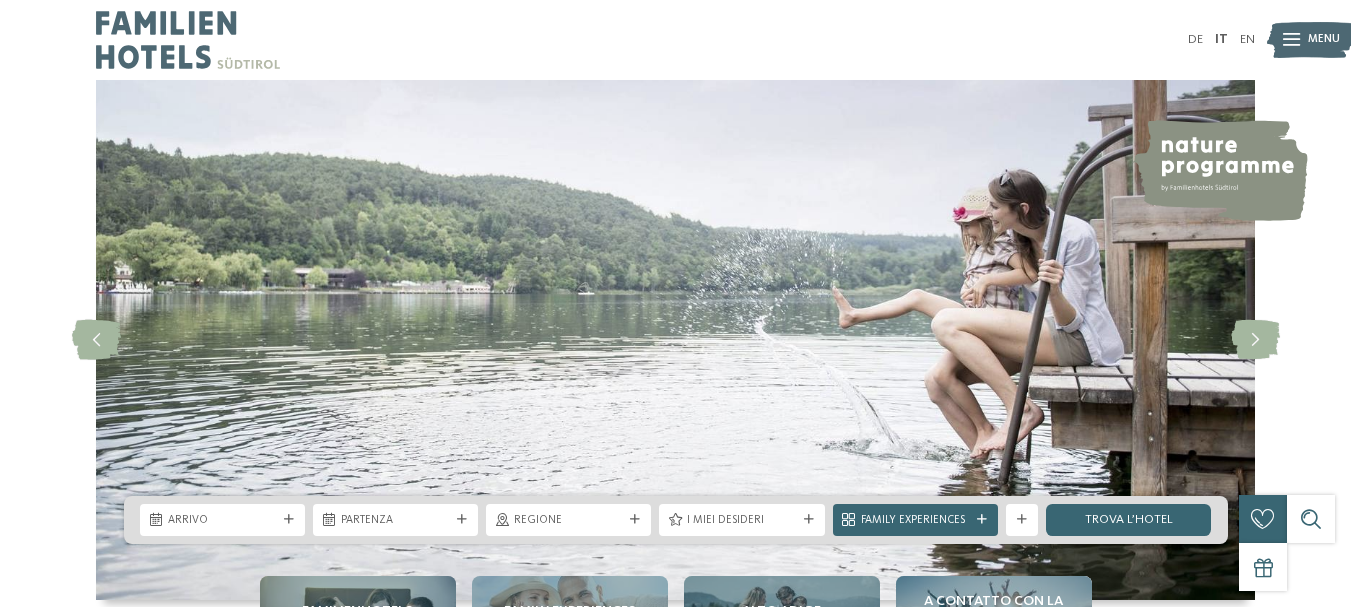 scroll, scrollTop: 200, scrollLeft: 0, axis: vertical 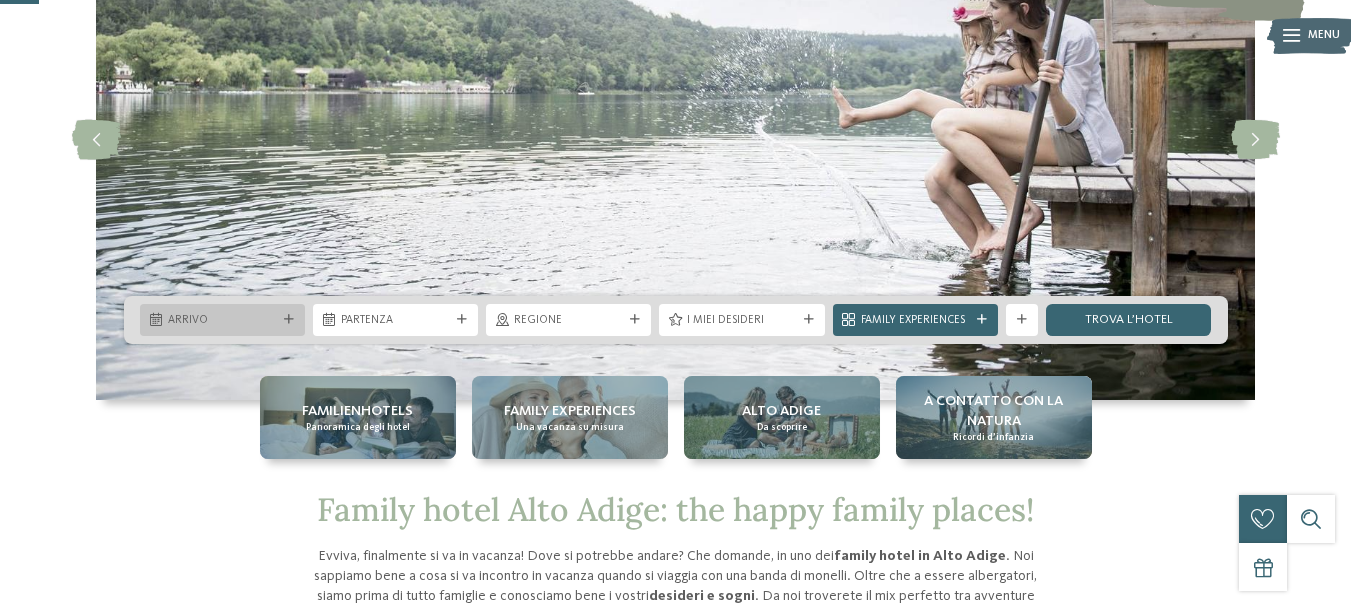 click on "Arrivo" at bounding box center (222, 321) 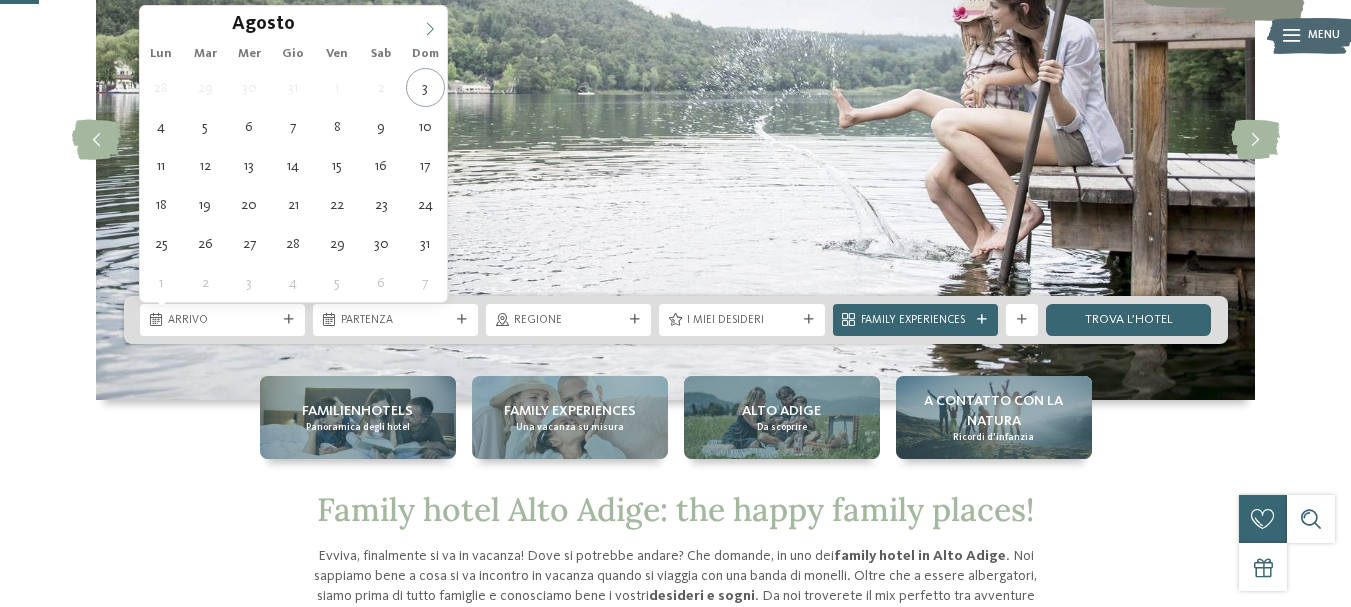 click at bounding box center (430, 23) 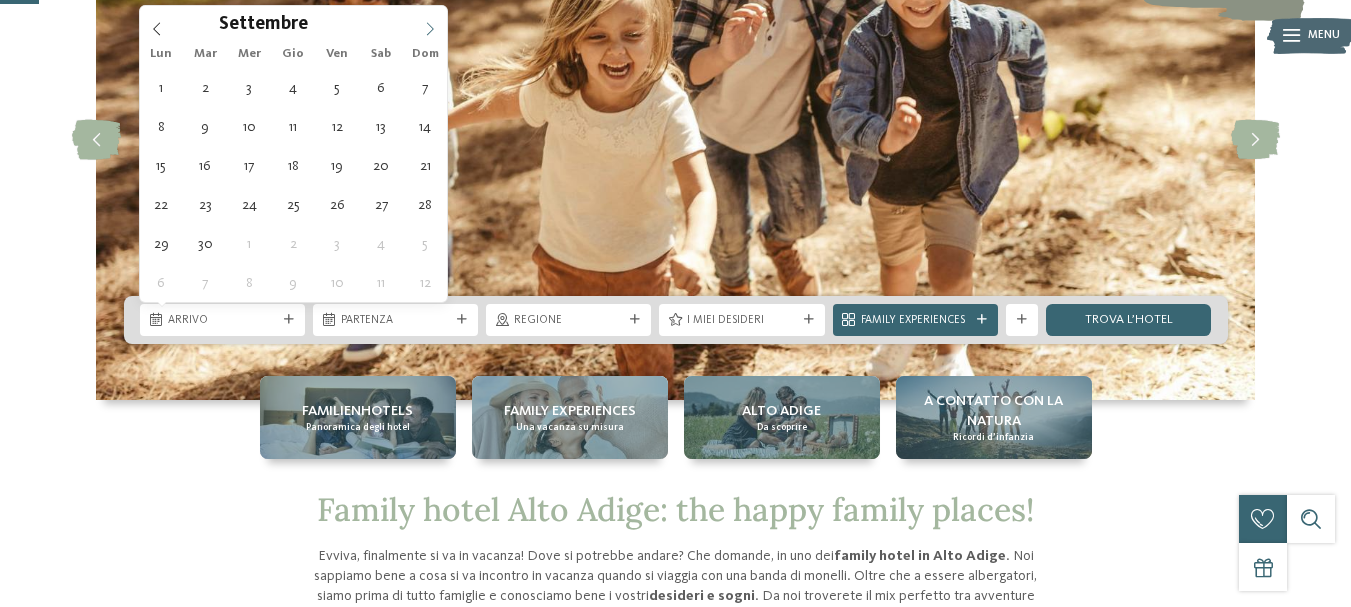 click at bounding box center [430, 23] 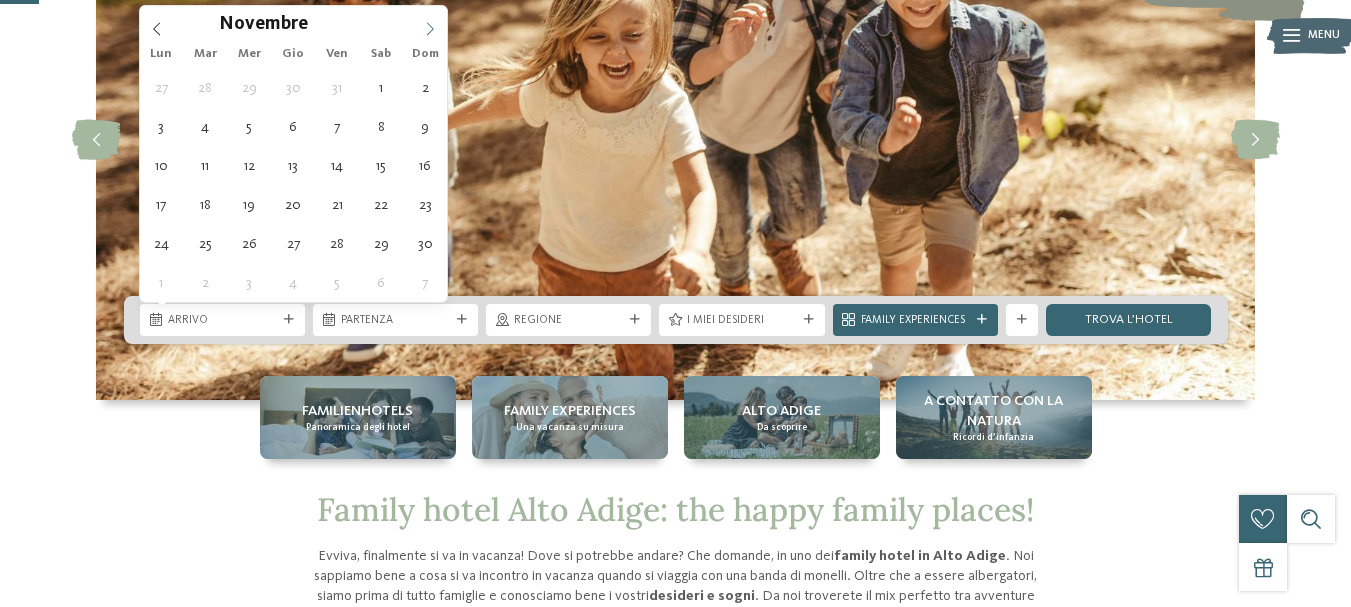 click at bounding box center [430, 23] 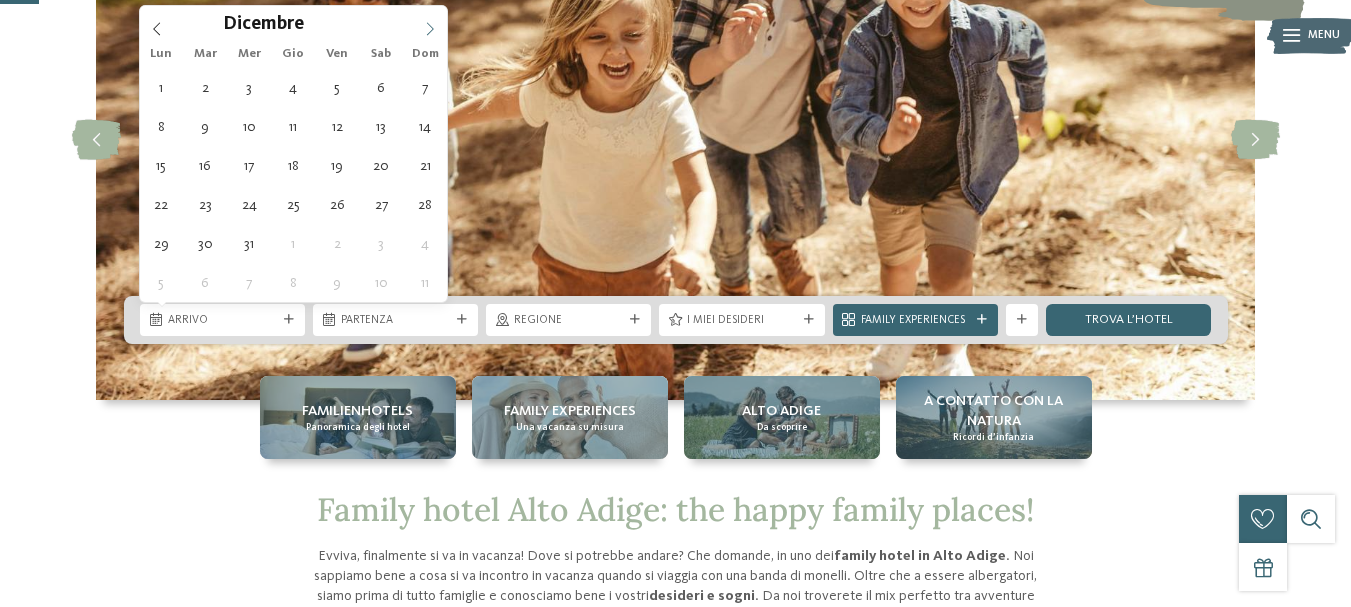 click at bounding box center [430, 23] 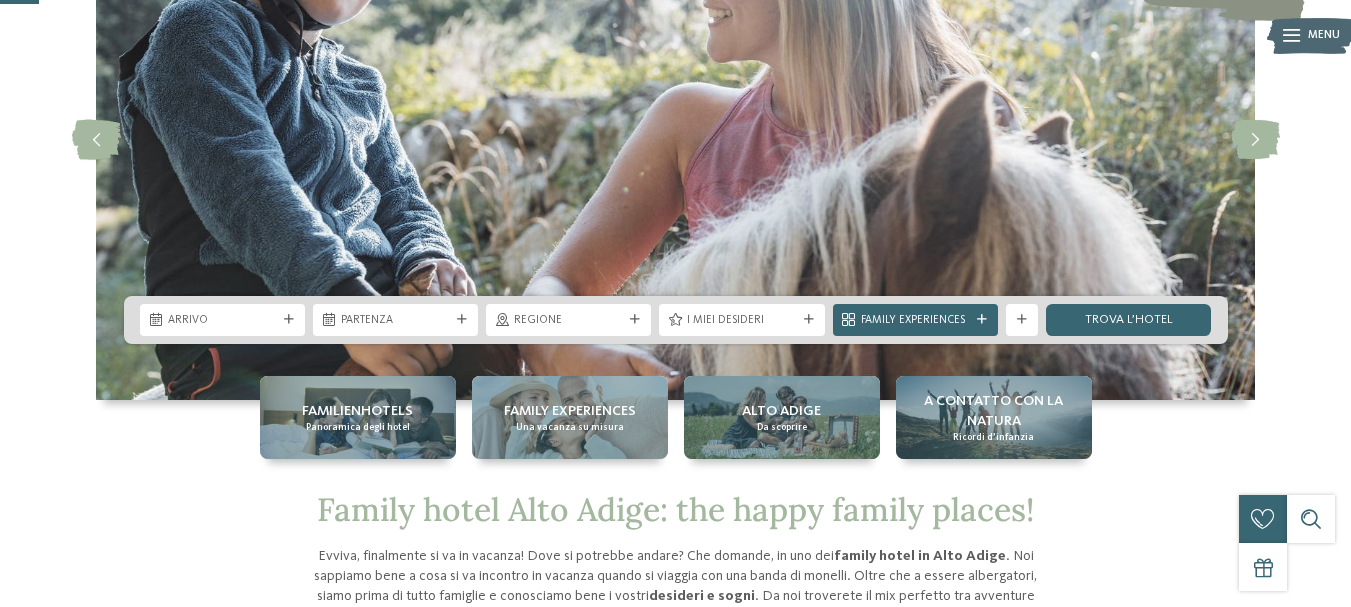 click on "Arrivo
Partenza" at bounding box center [676, 320] 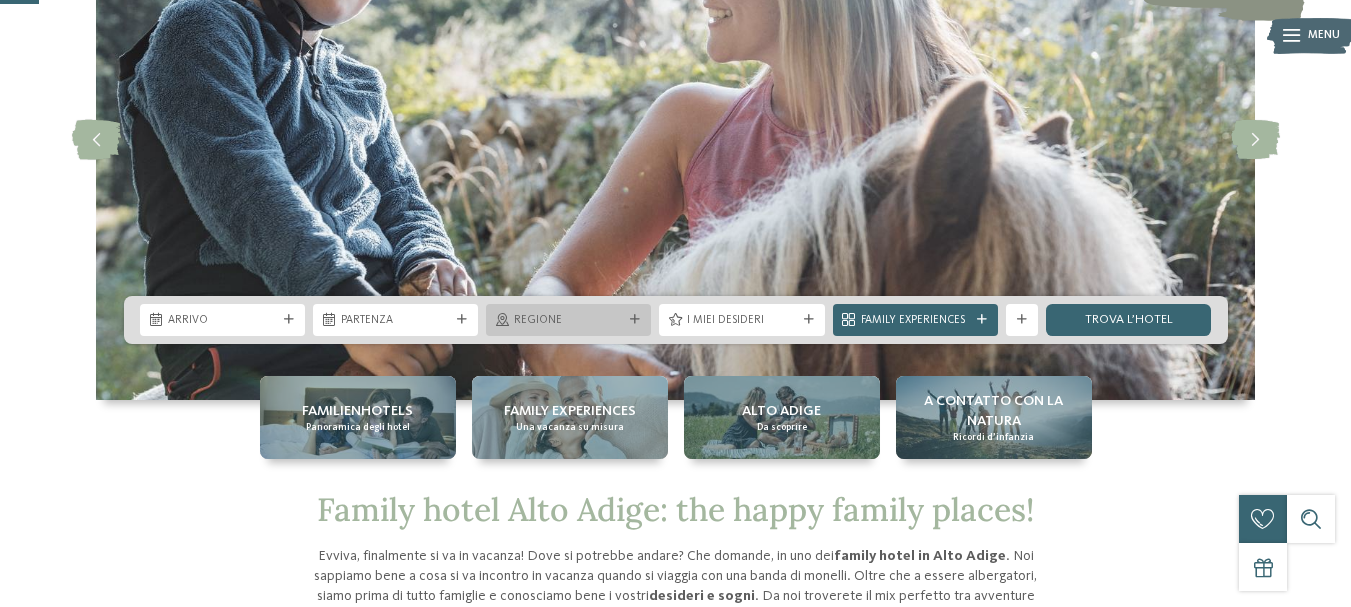 click on "Regione" at bounding box center (568, 320) 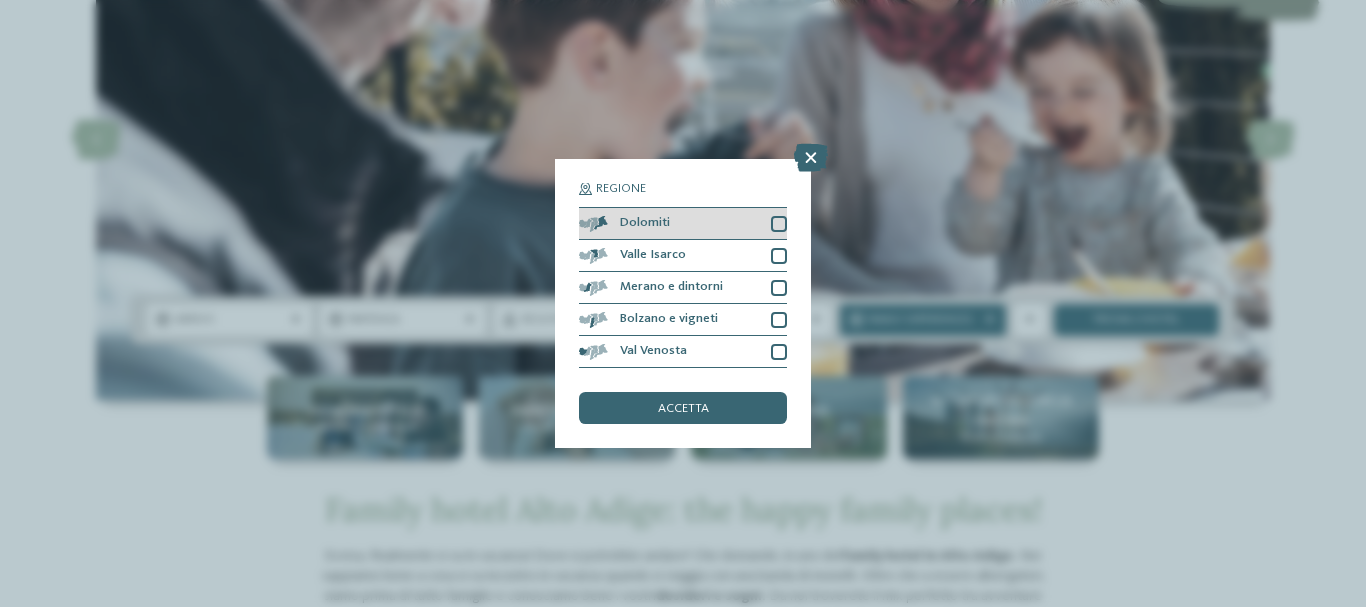 click on "Dolomiti" at bounding box center (683, 224) 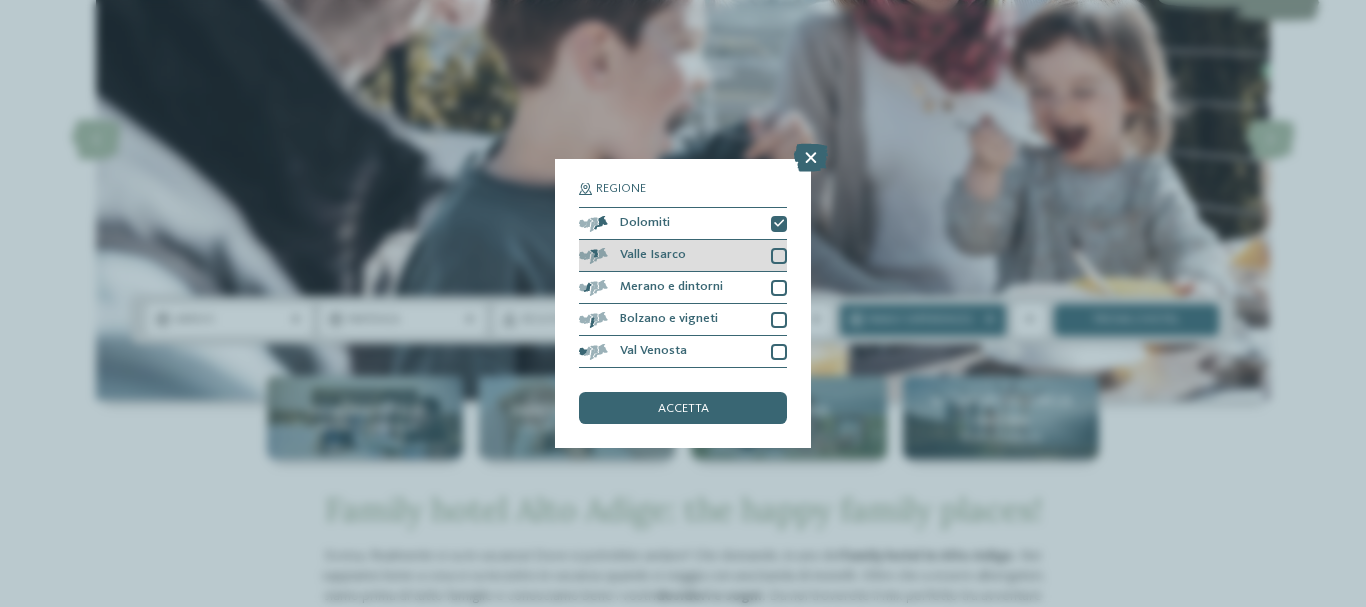 click at bounding box center [779, 256] 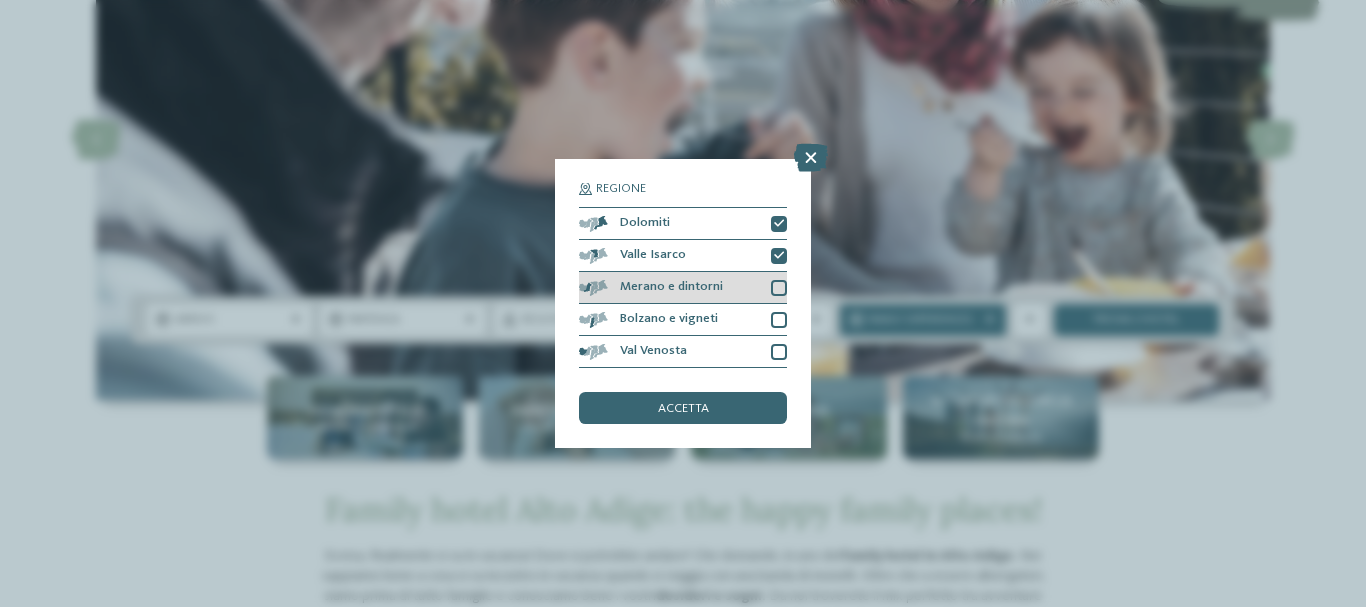 click at bounding box center (779, 288) 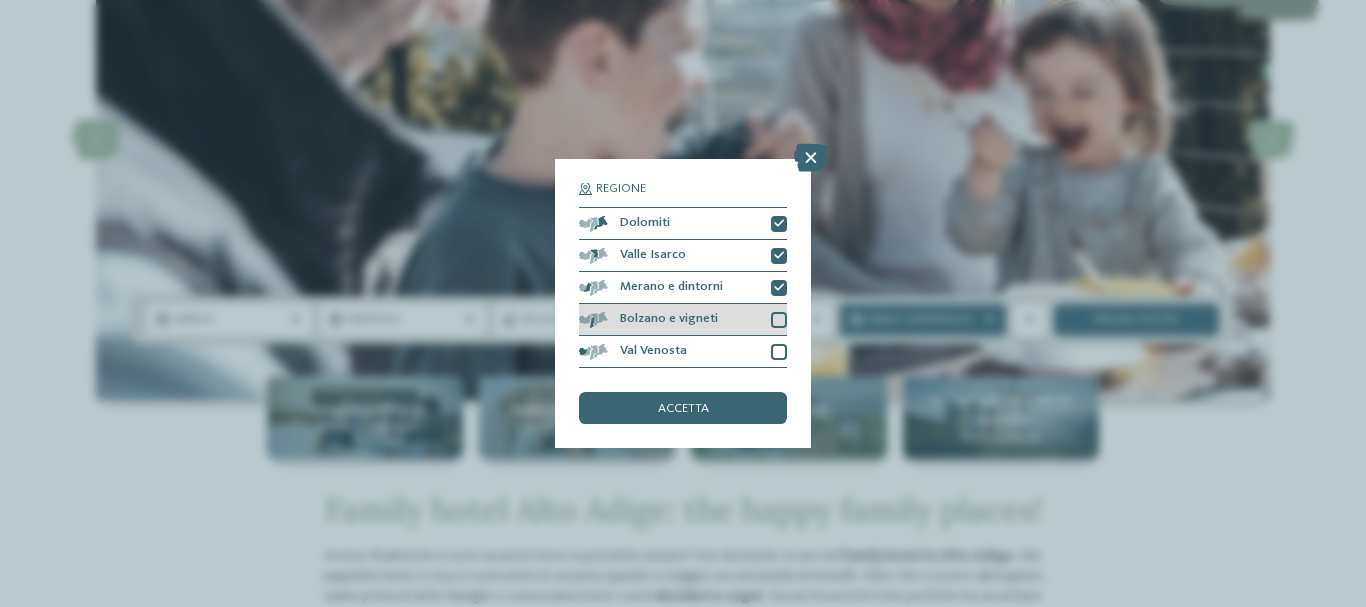 click at bounding box center (779, 320) 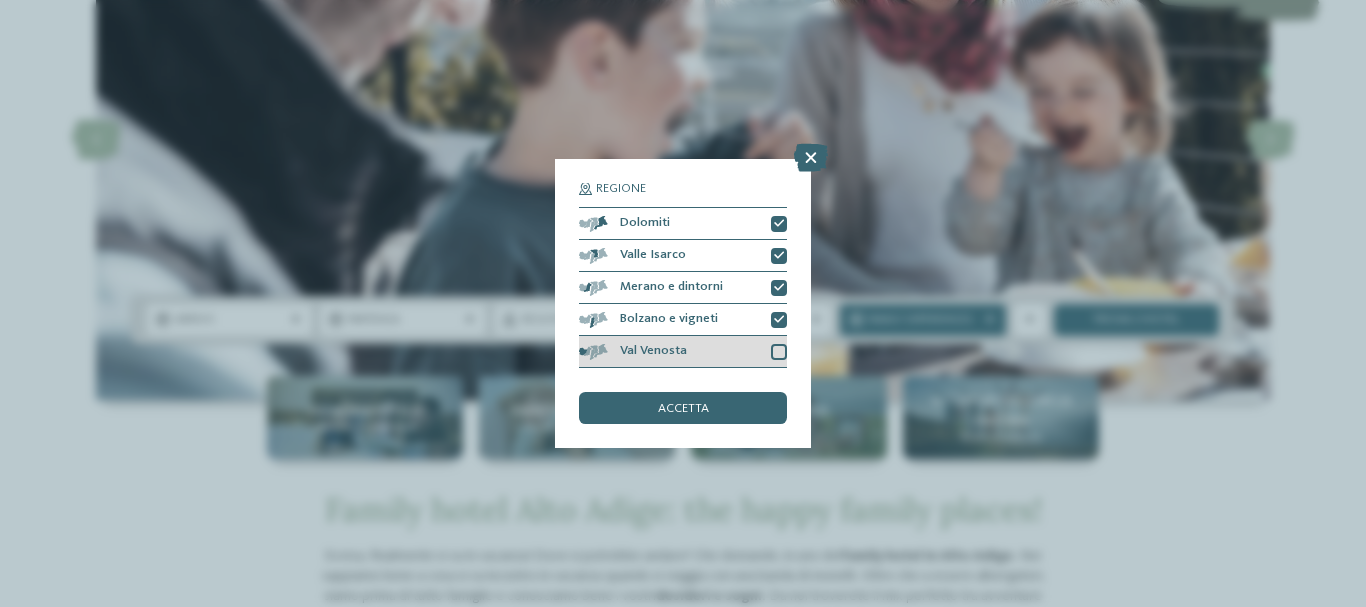click at bounding box center [779, 352] 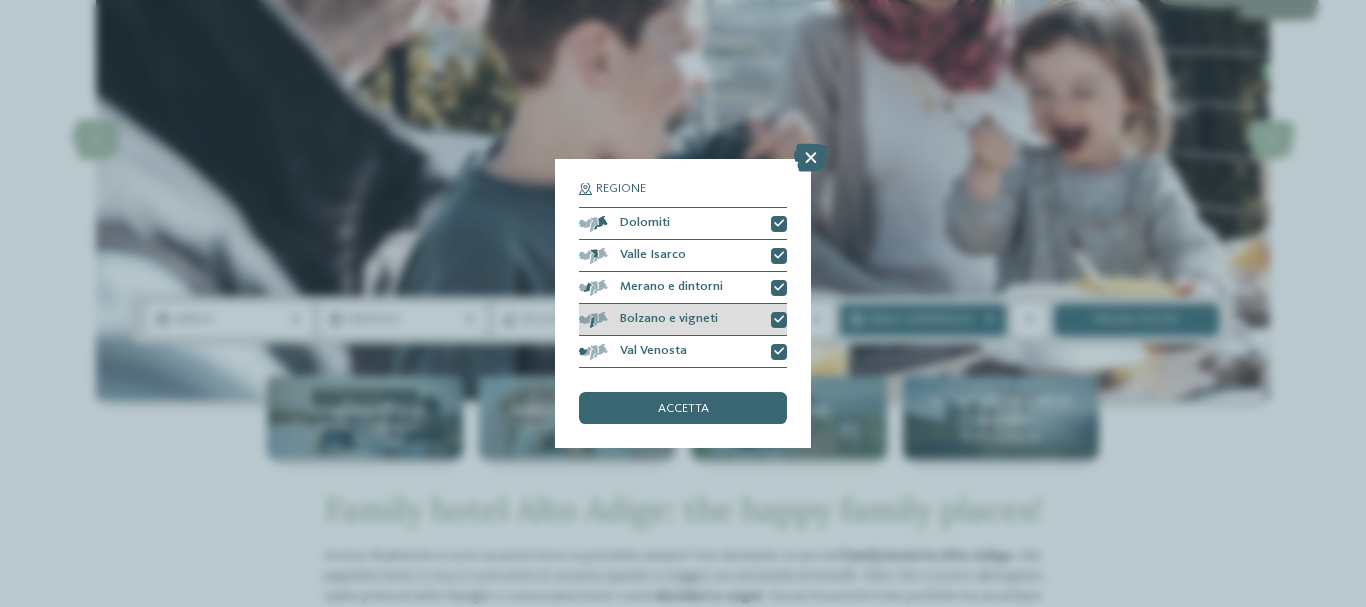 click at bounding box center (779, 320) 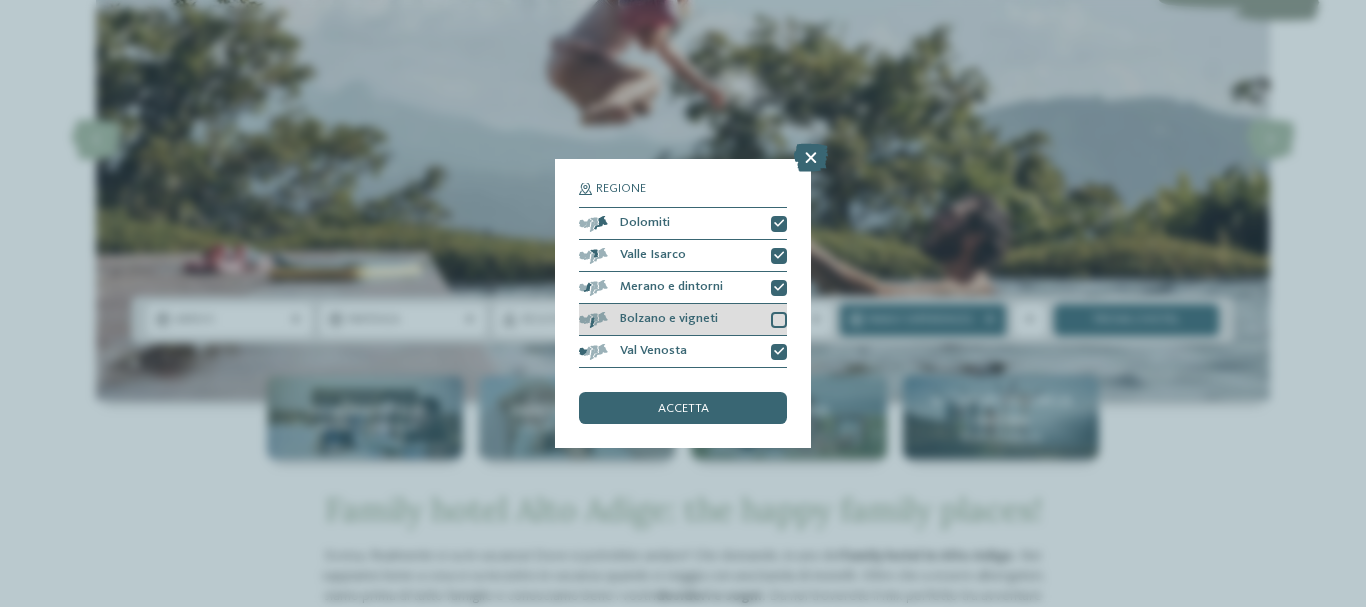 click at bounding box center (779, 320) 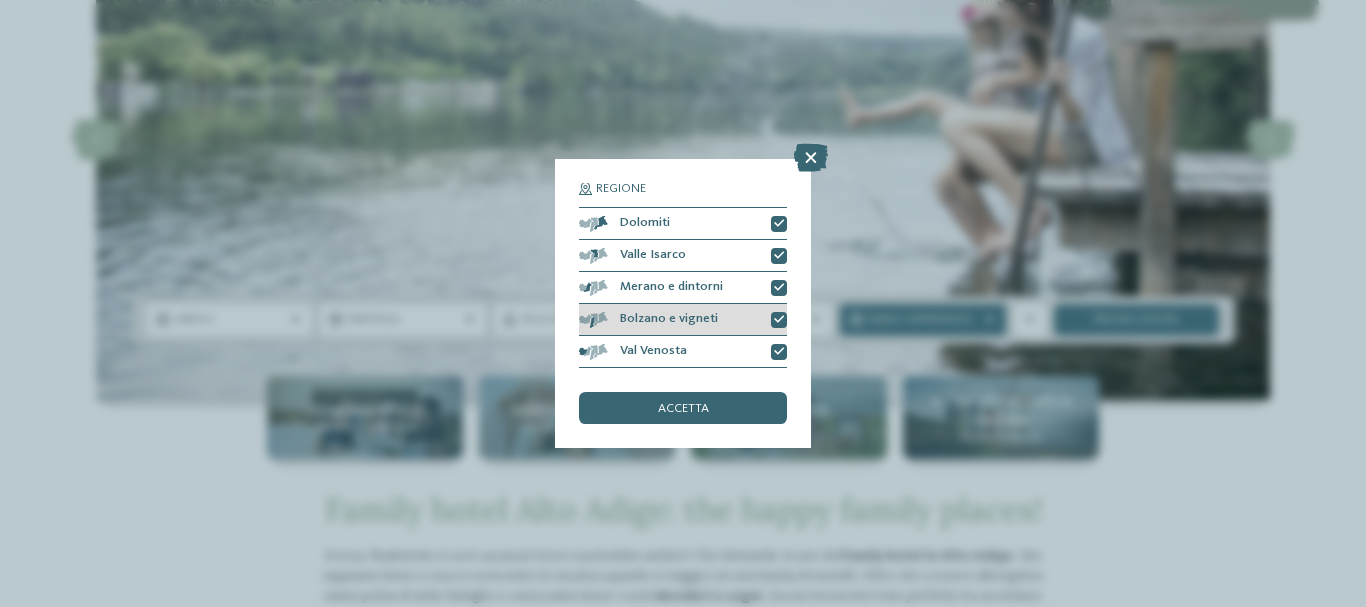 click at bounding box center [779, 320] 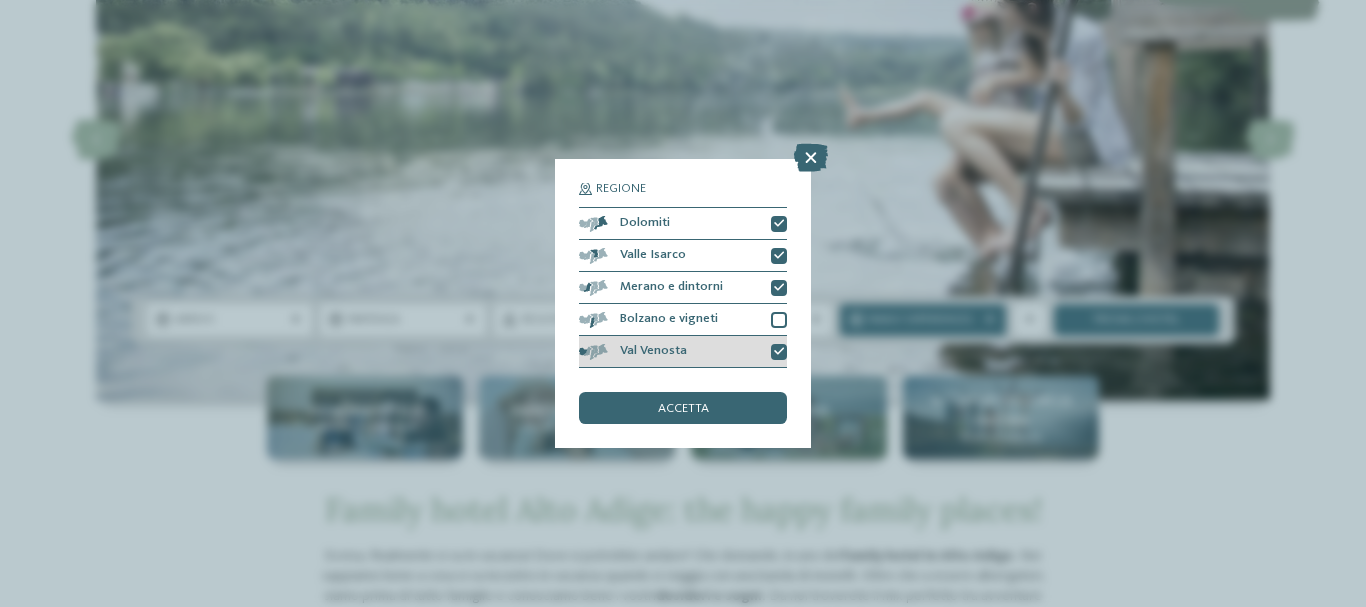click at bounding box center (779, 352) 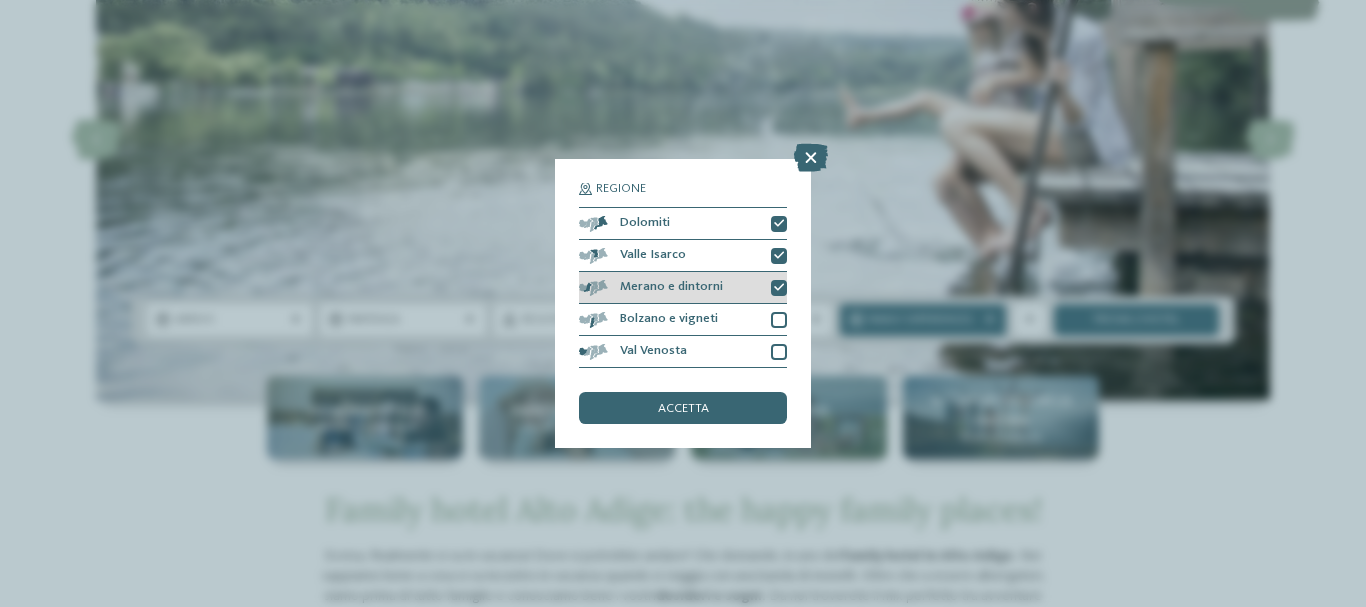 click at bounding box center [779, 288] 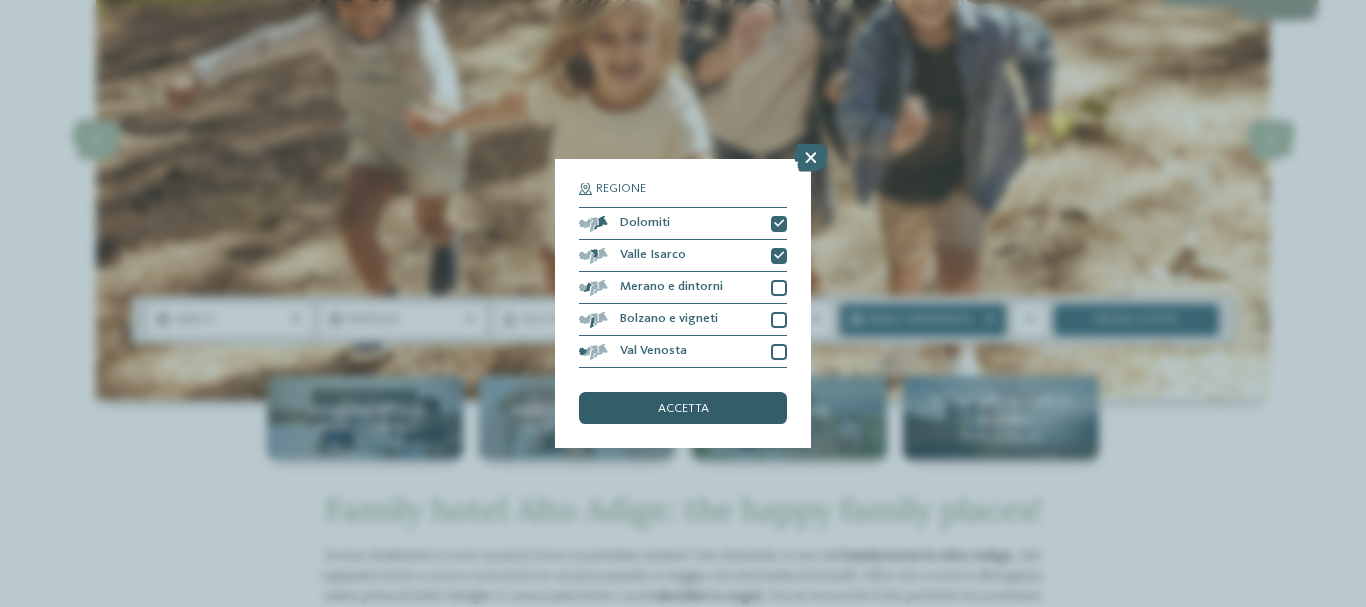 click on "accetta" at bounding box center [683, 408] 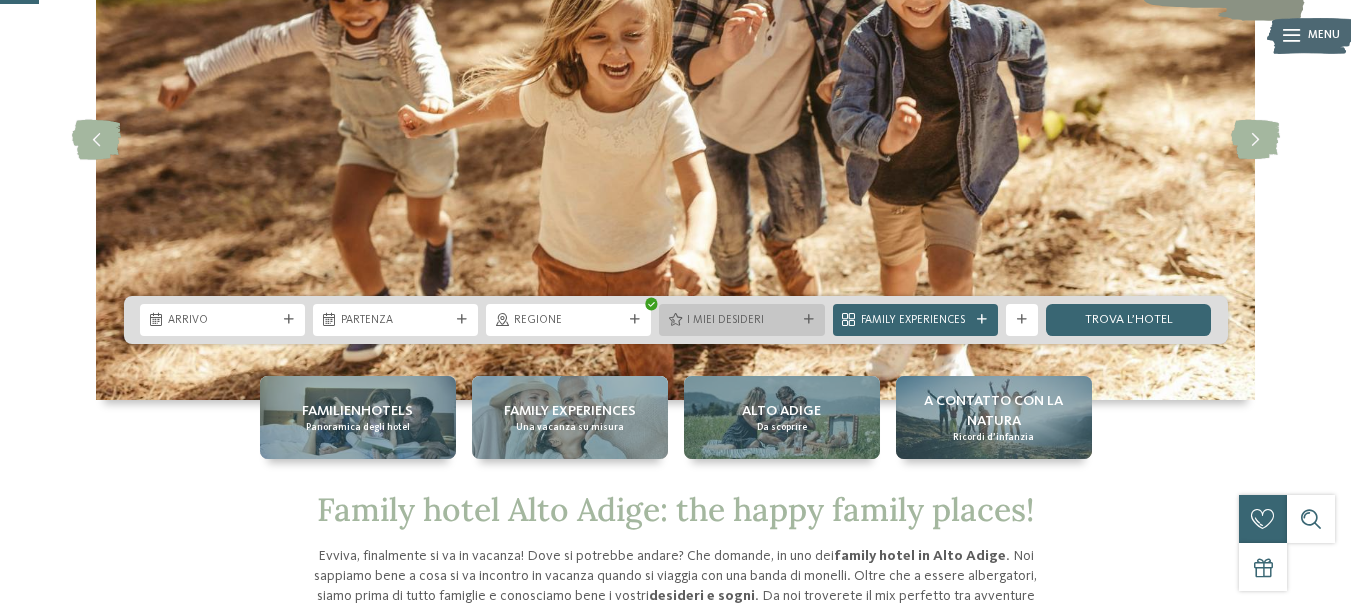 click on "I miei desideri" at bounding box center [741, 321] 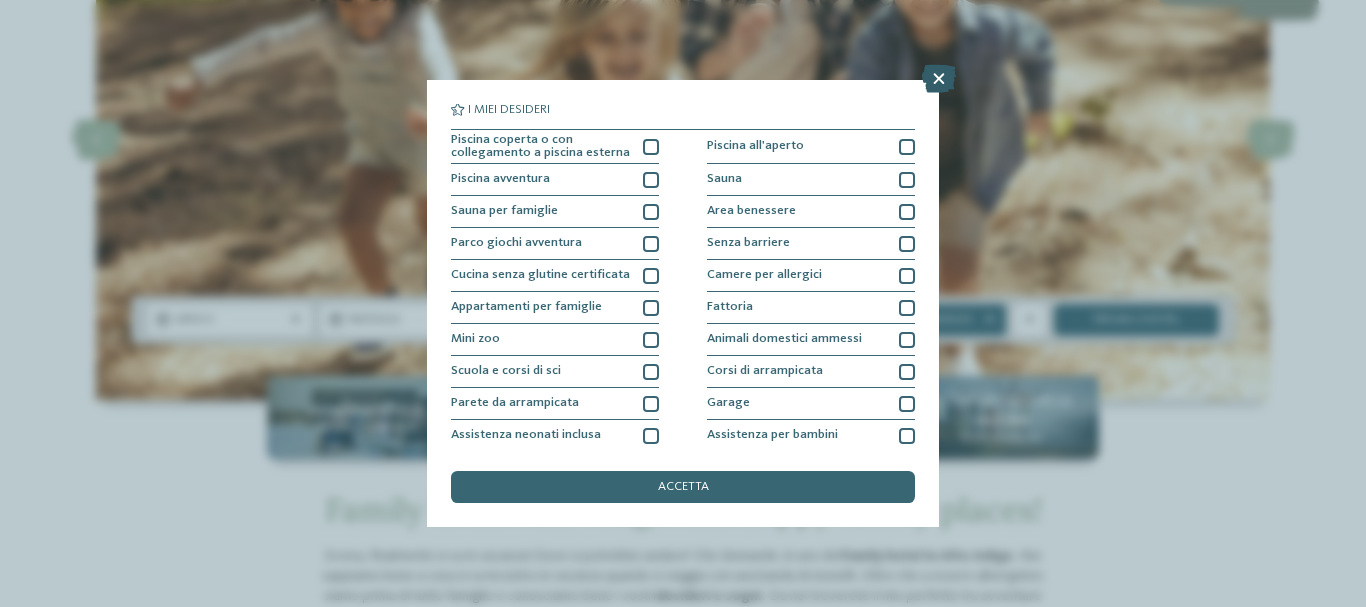 click at bounding box center (939, 79) 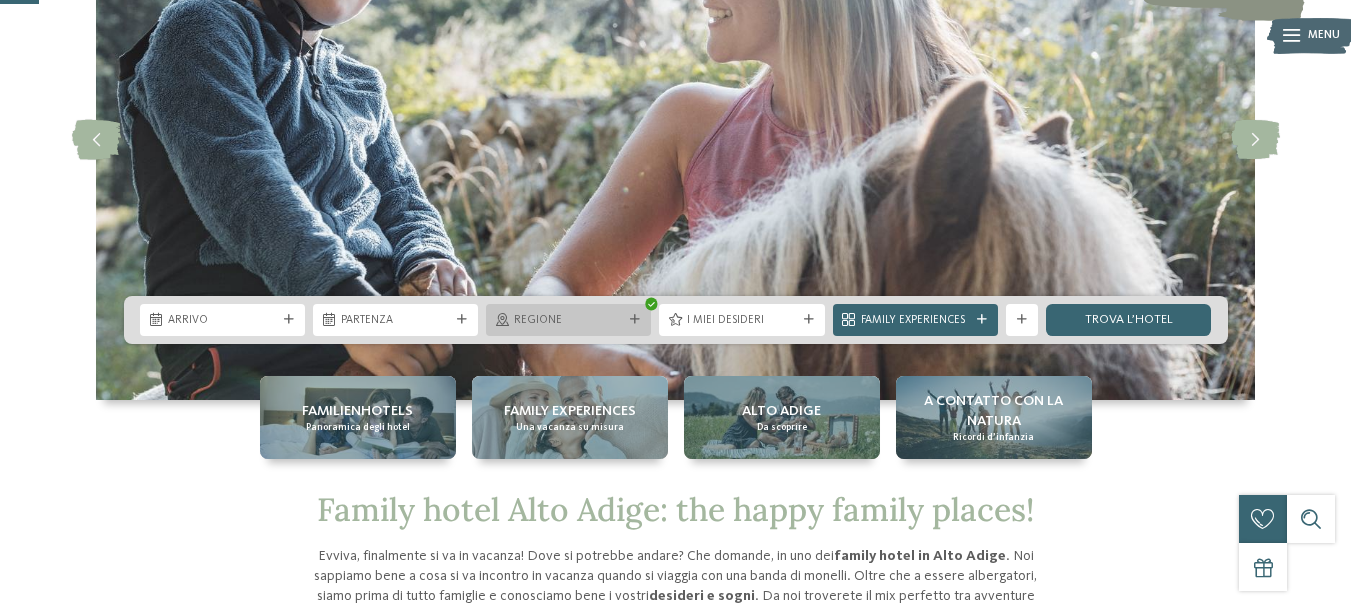 click on "Regione" at bounding box center [568, 320] 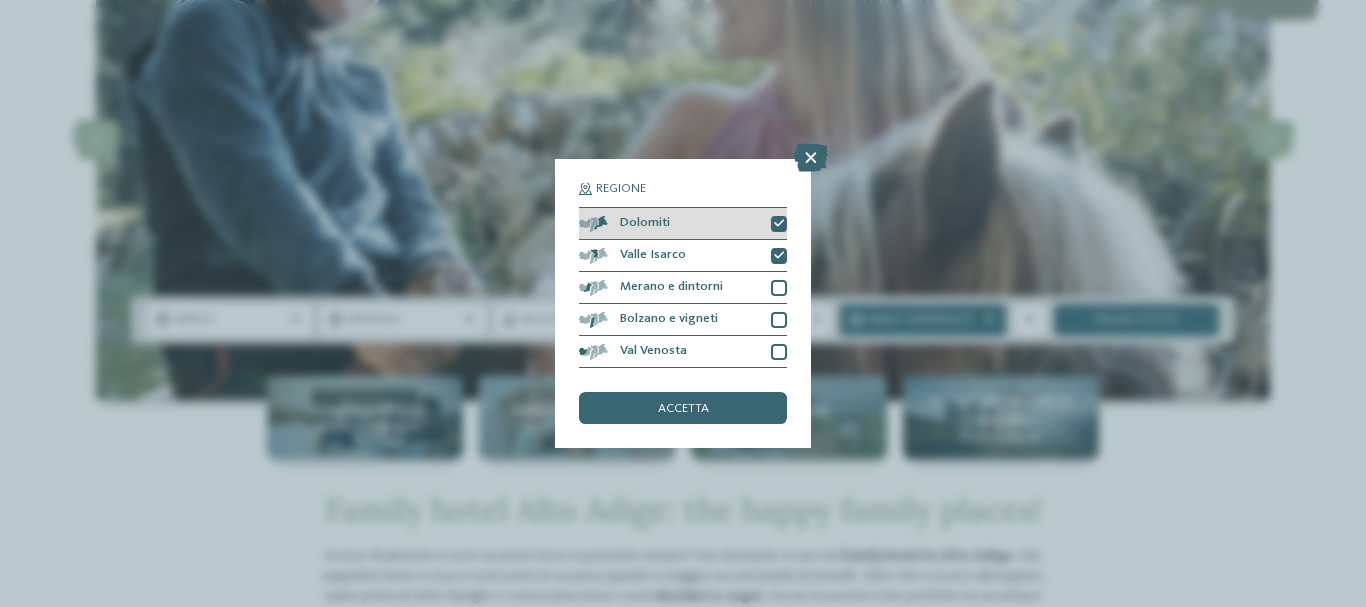 click at bounding box center [779, 224] 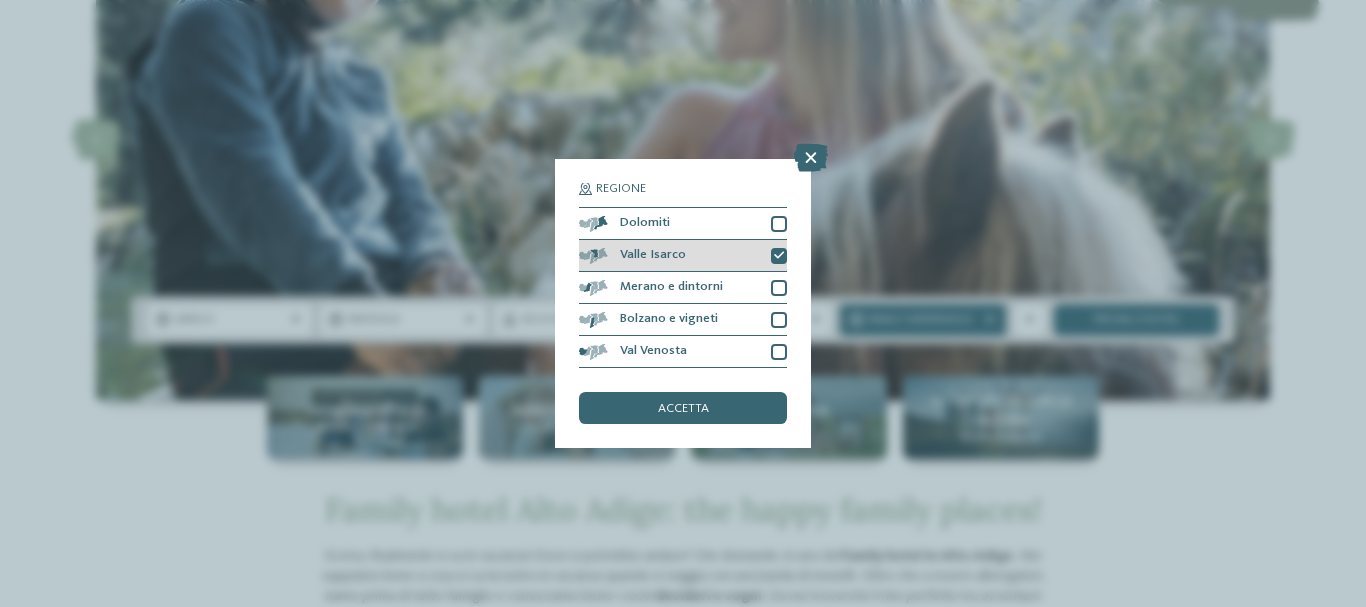 click at bounding box center [779, 256] 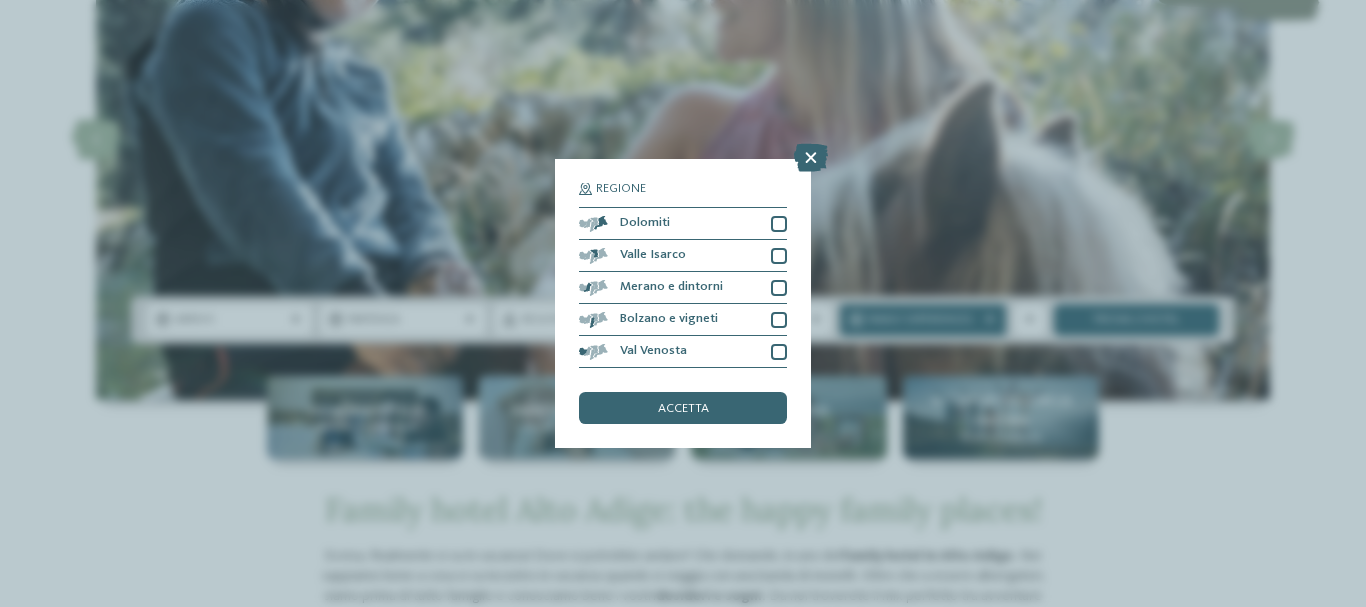 click at bounding box center (811, 158) 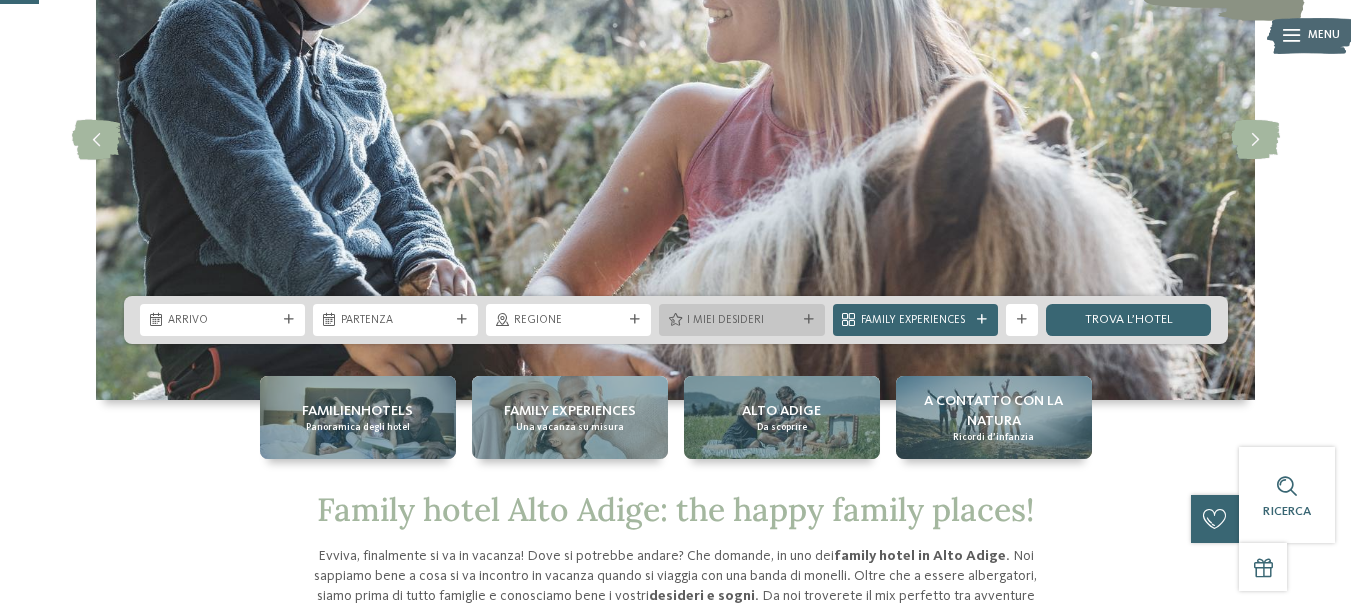 click on "I miei desideri" at bounding box center [741, 321] 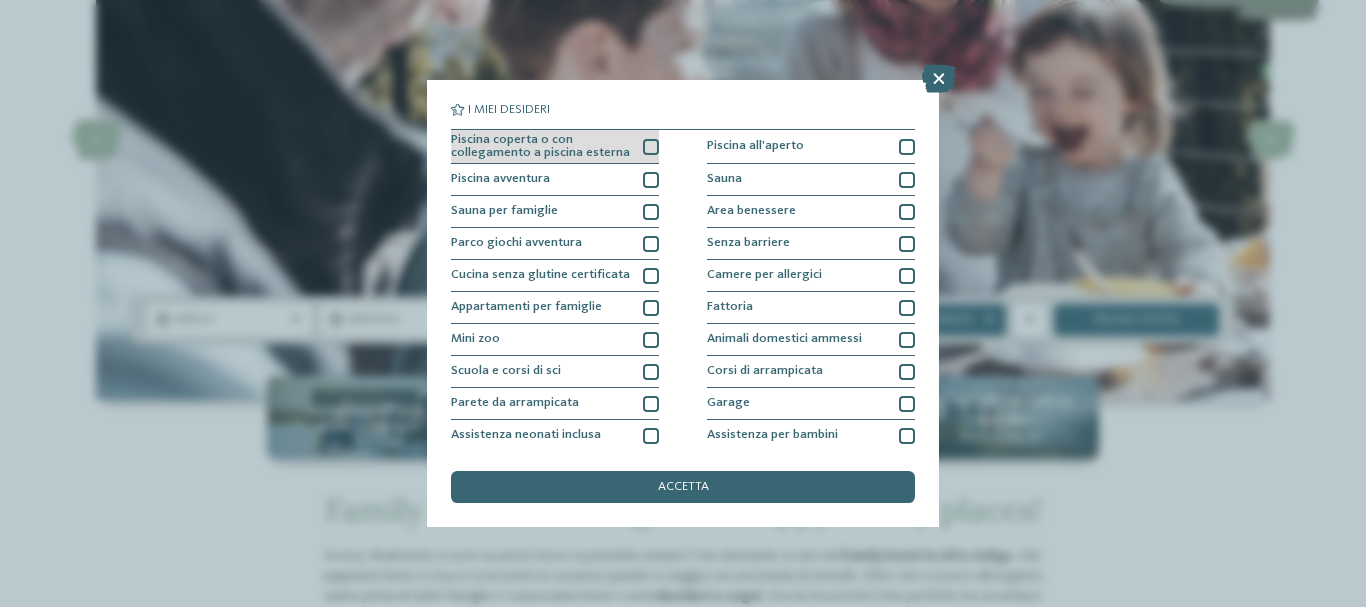 click at bounding box center (651, 147) 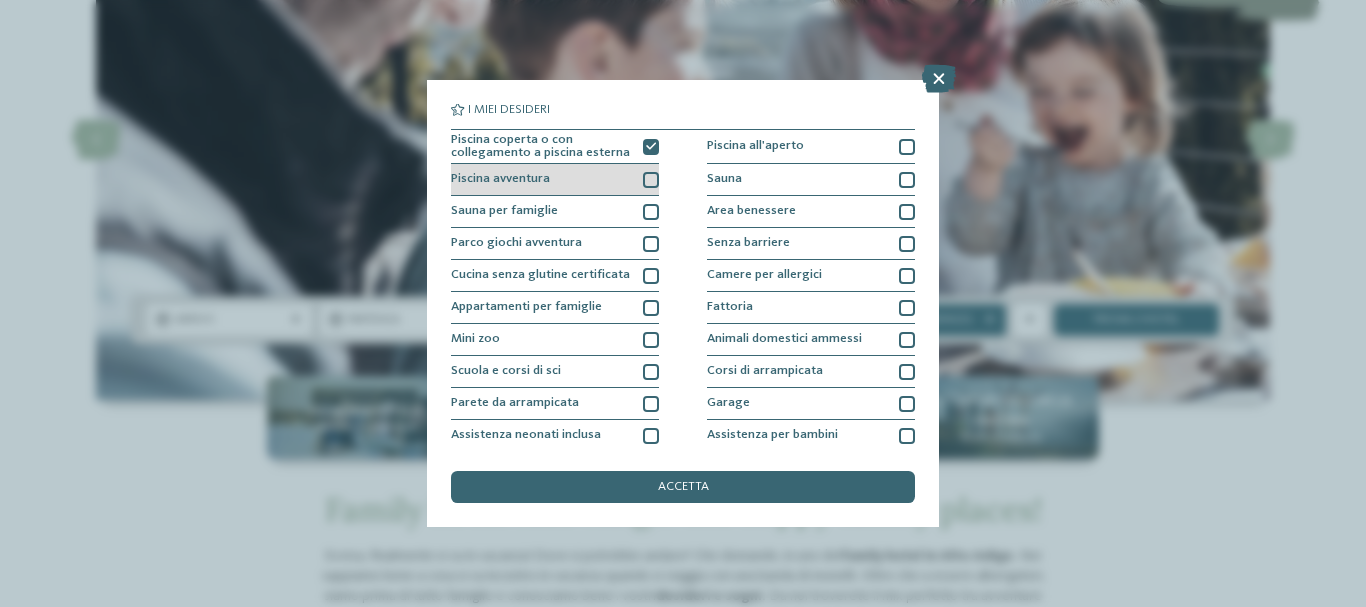 click at bounding box center (651, 180) 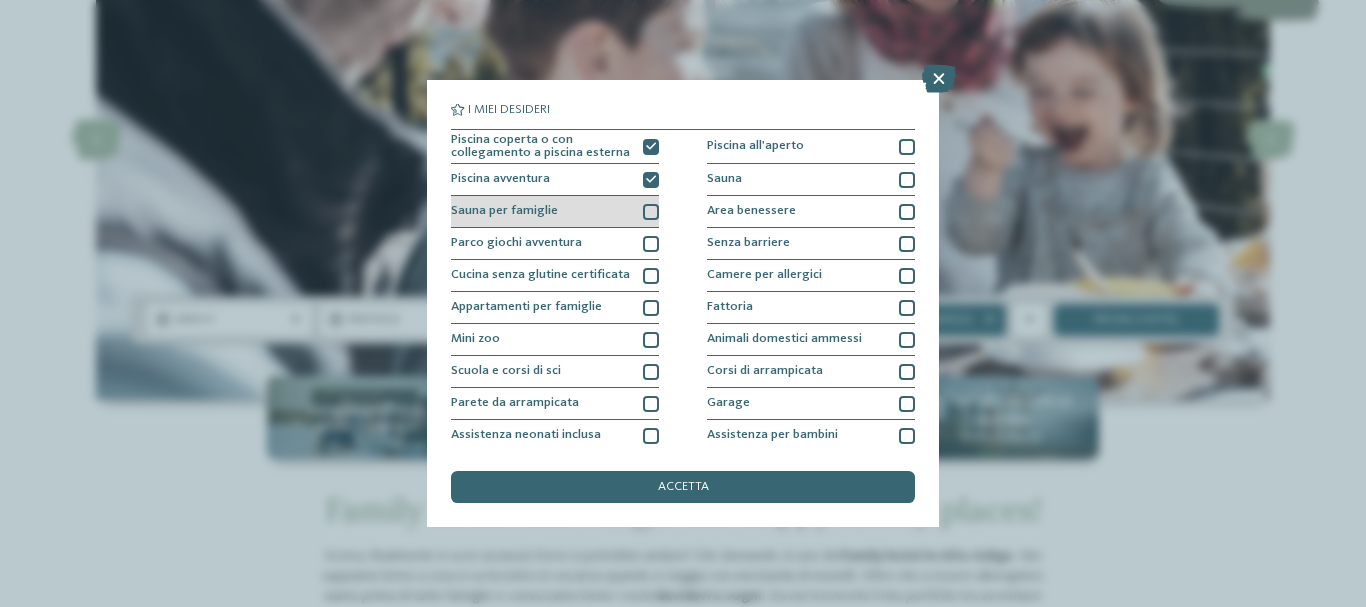 click at bounding box center (651, 212) 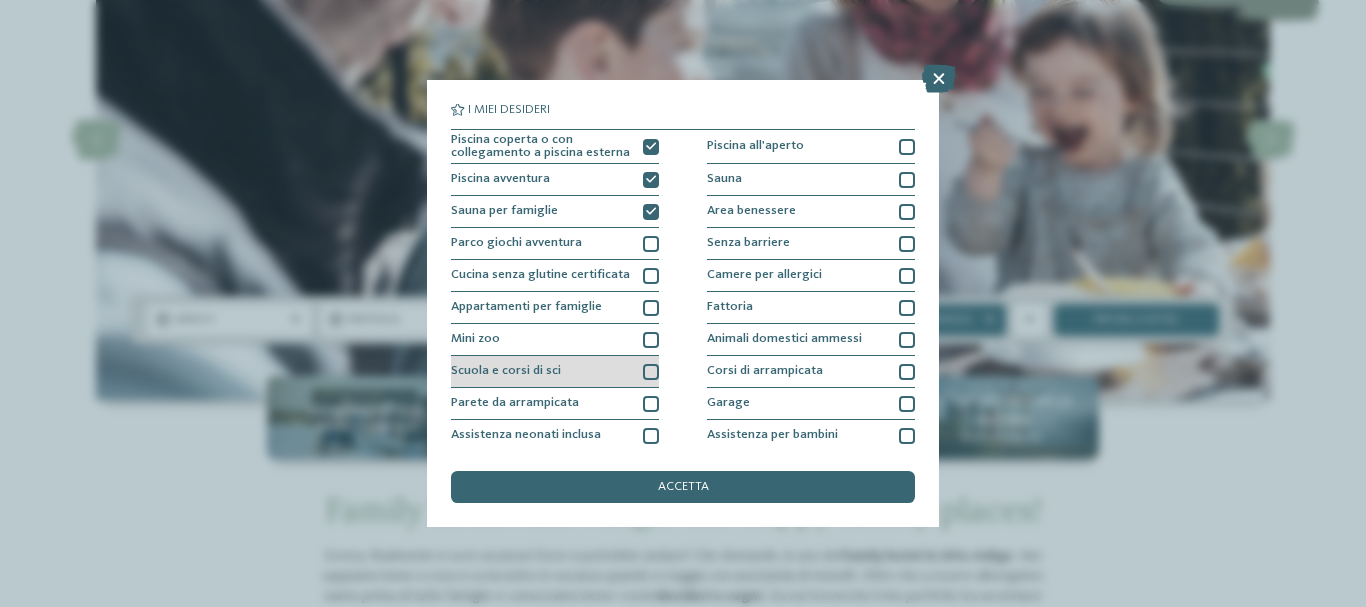 click at bounding box center [651, 372] 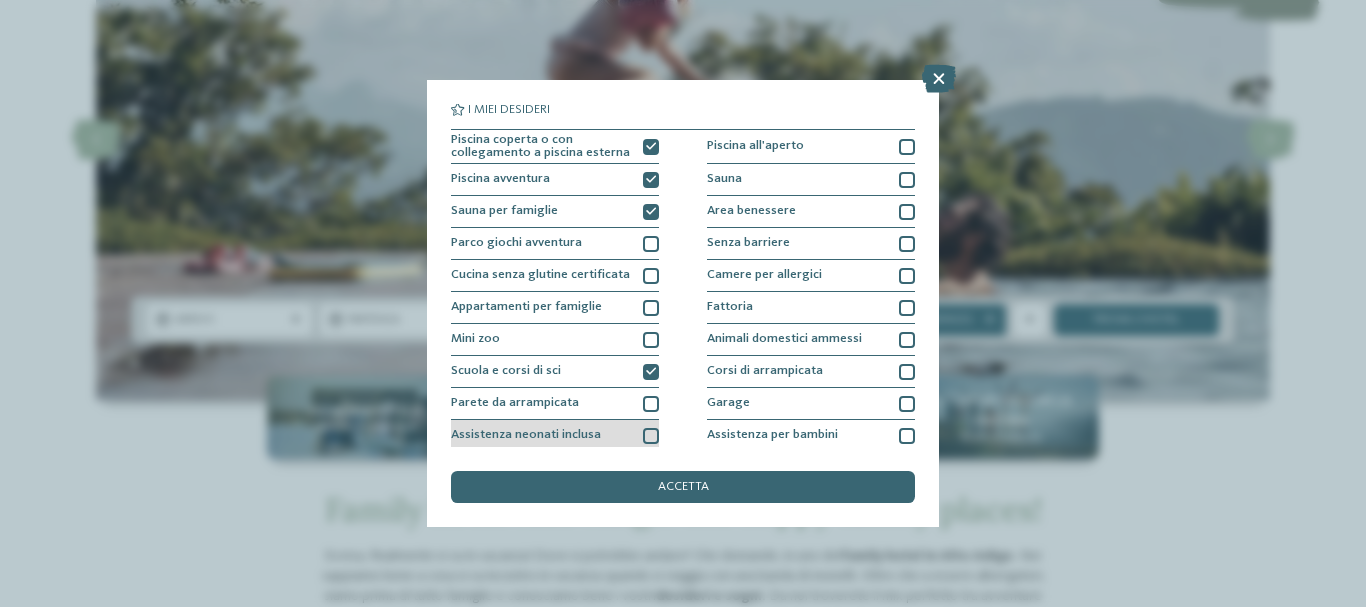 click at bounding box center (651, 436) 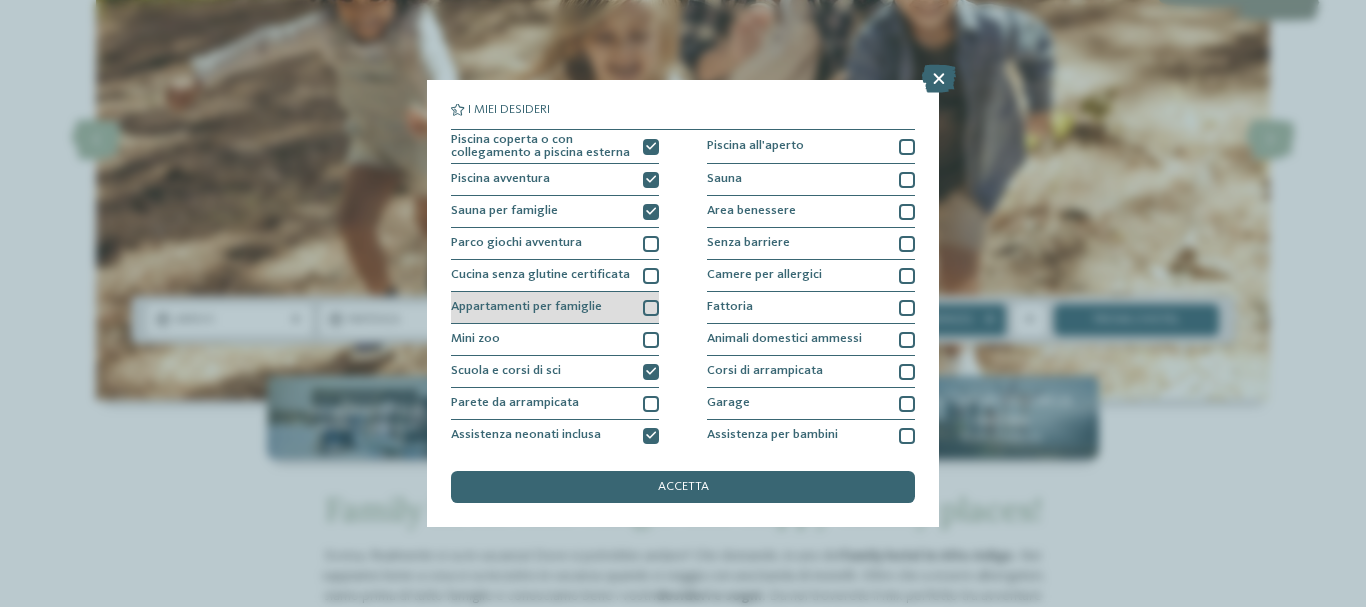 click at bounding box center [651, 308] 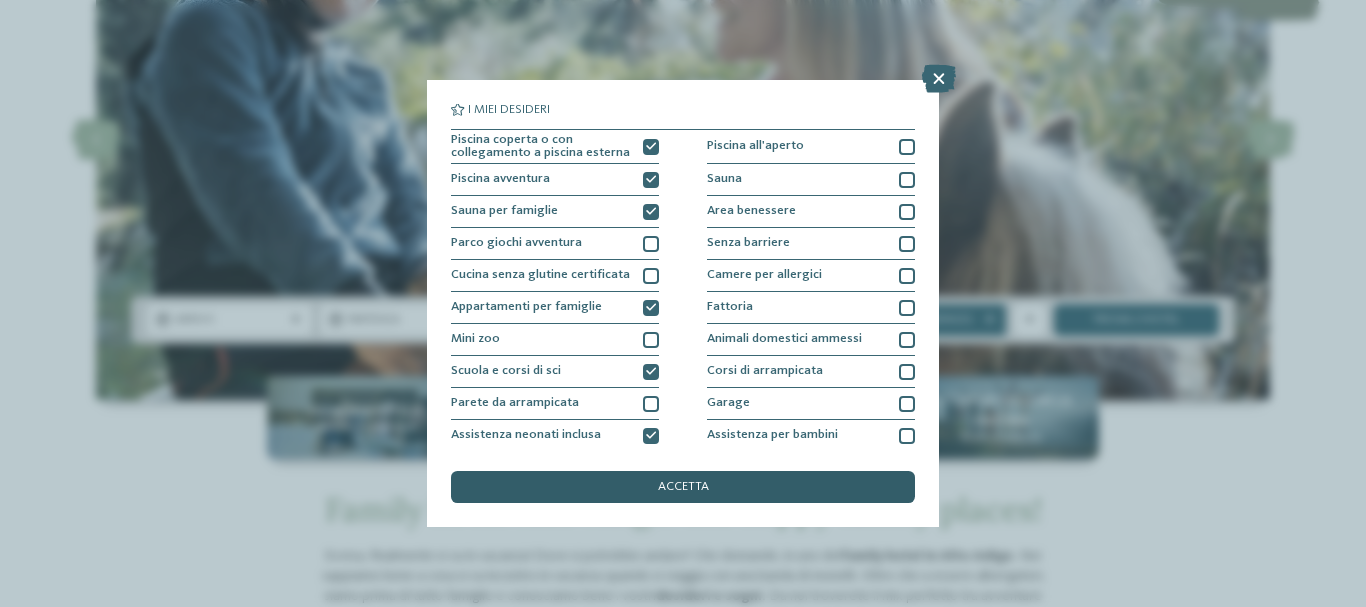 click on "accetta" at bounding box center [683, 487] 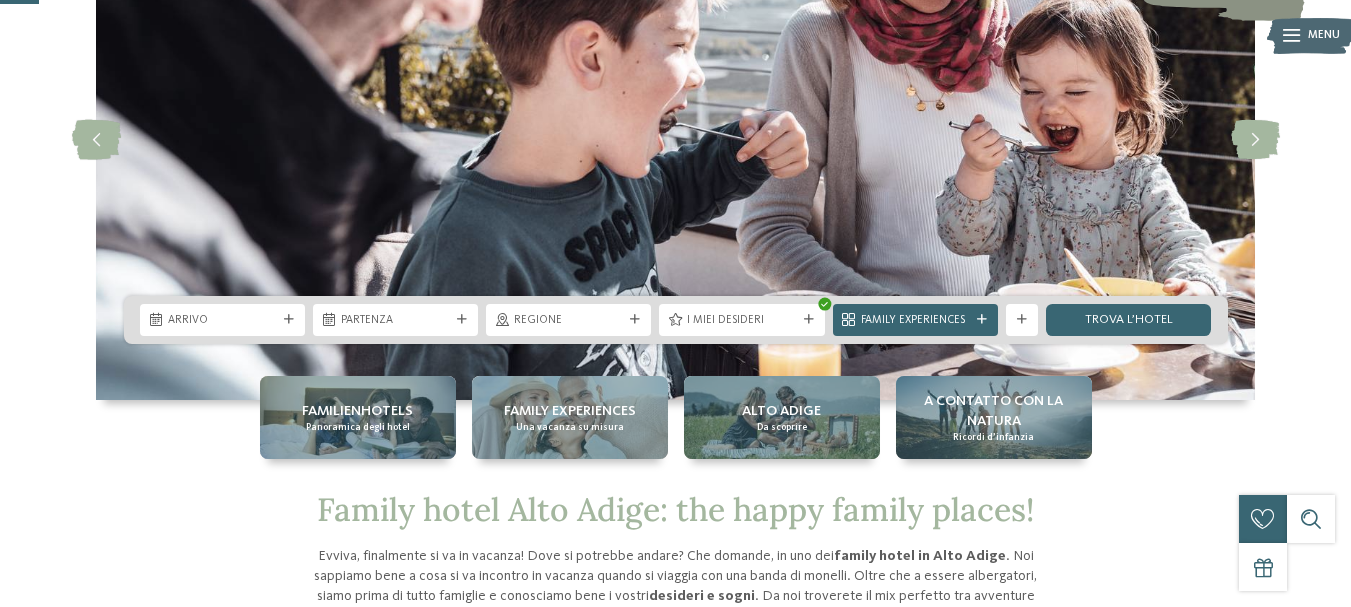 click on "Family Experiences" at bounding box center (915, 321) 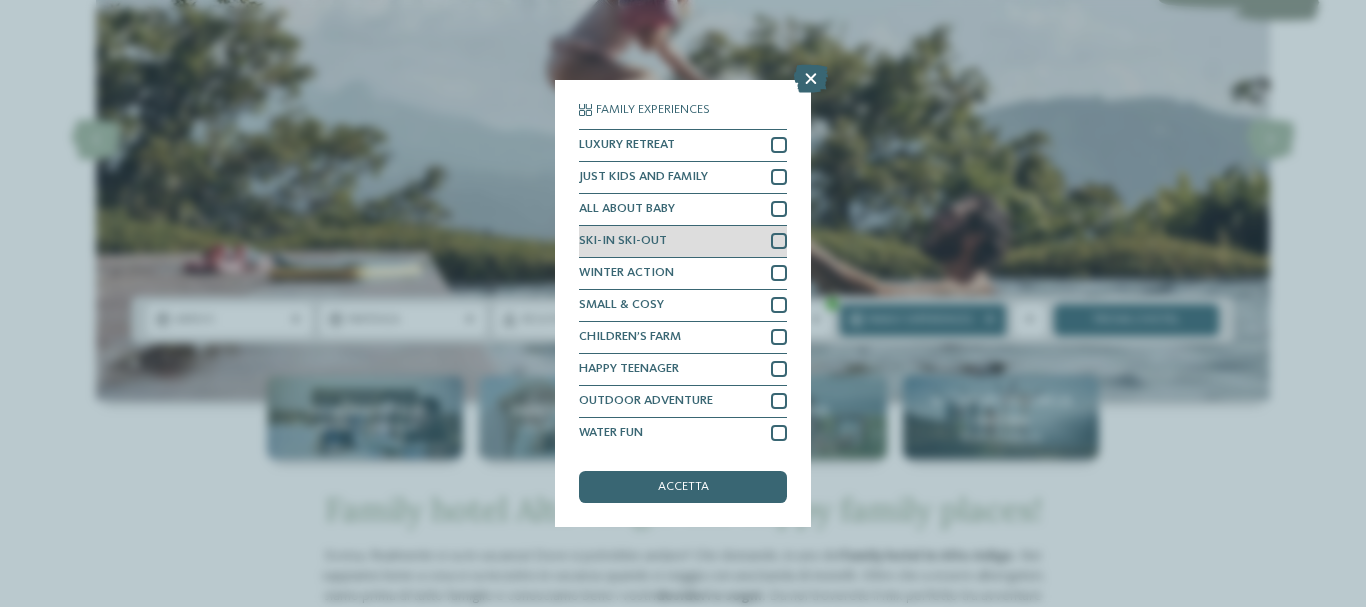 click at bounding box center (779, 241) 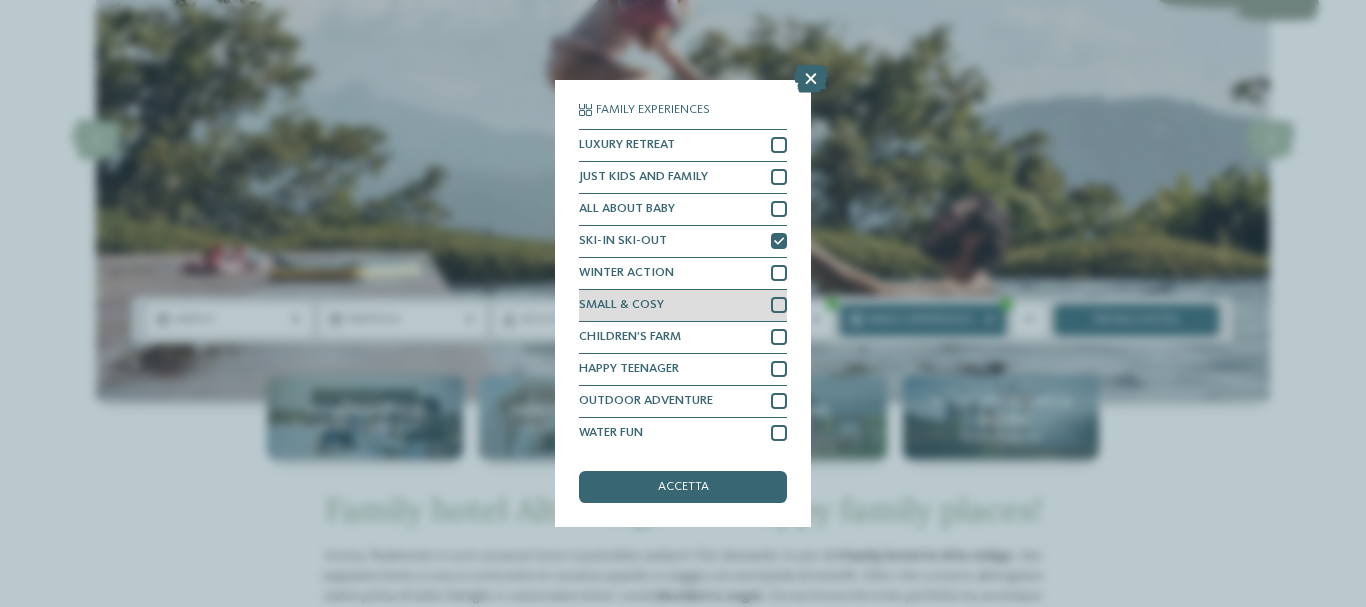 scroll, scrollTop: 3, scrollLeft: 0, axis: vertical 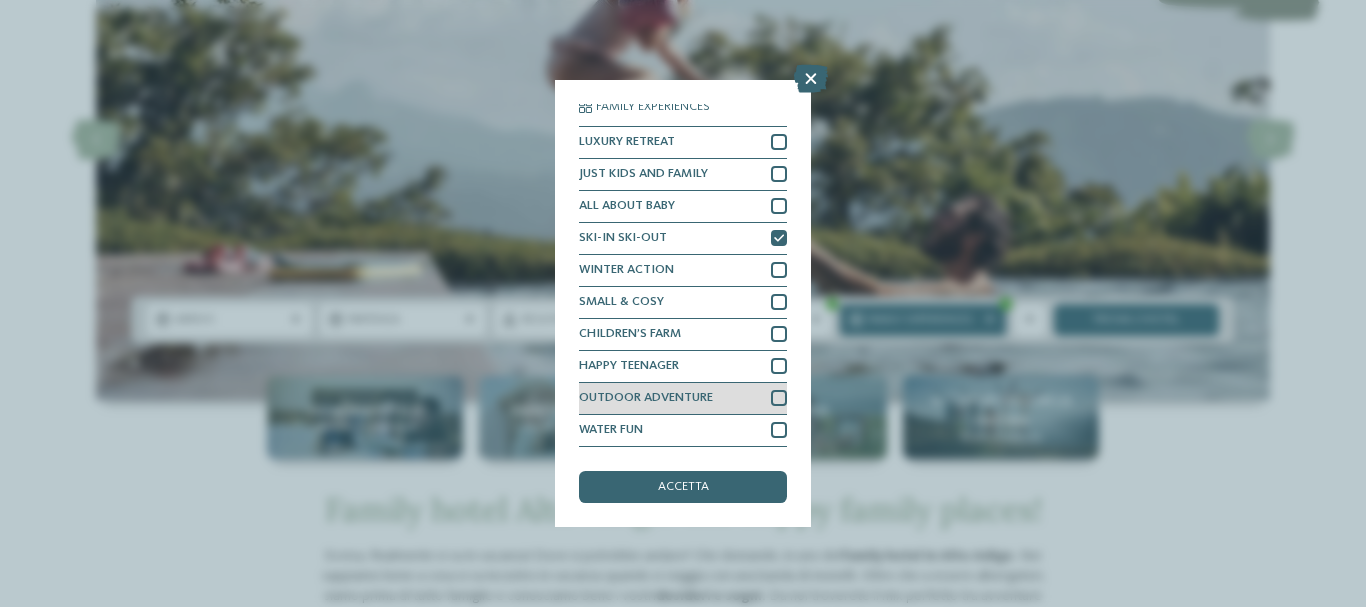 click at bounding box center [779, 398] 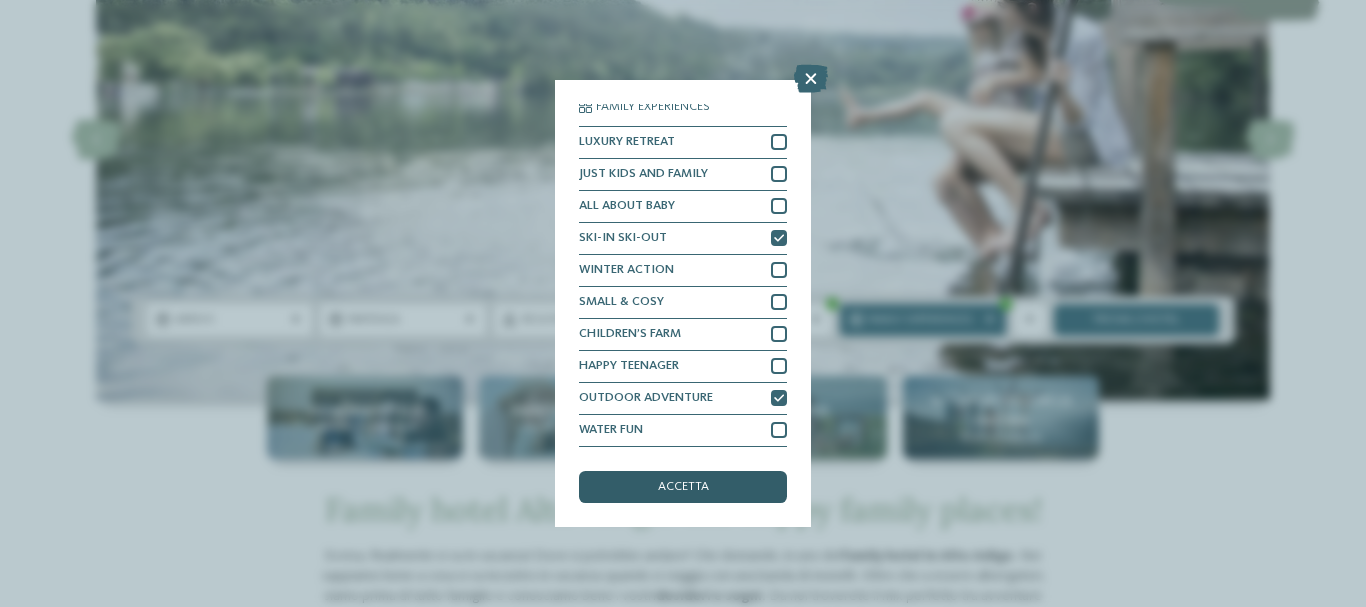 click on "accetta" at bounding box center [683, 487] 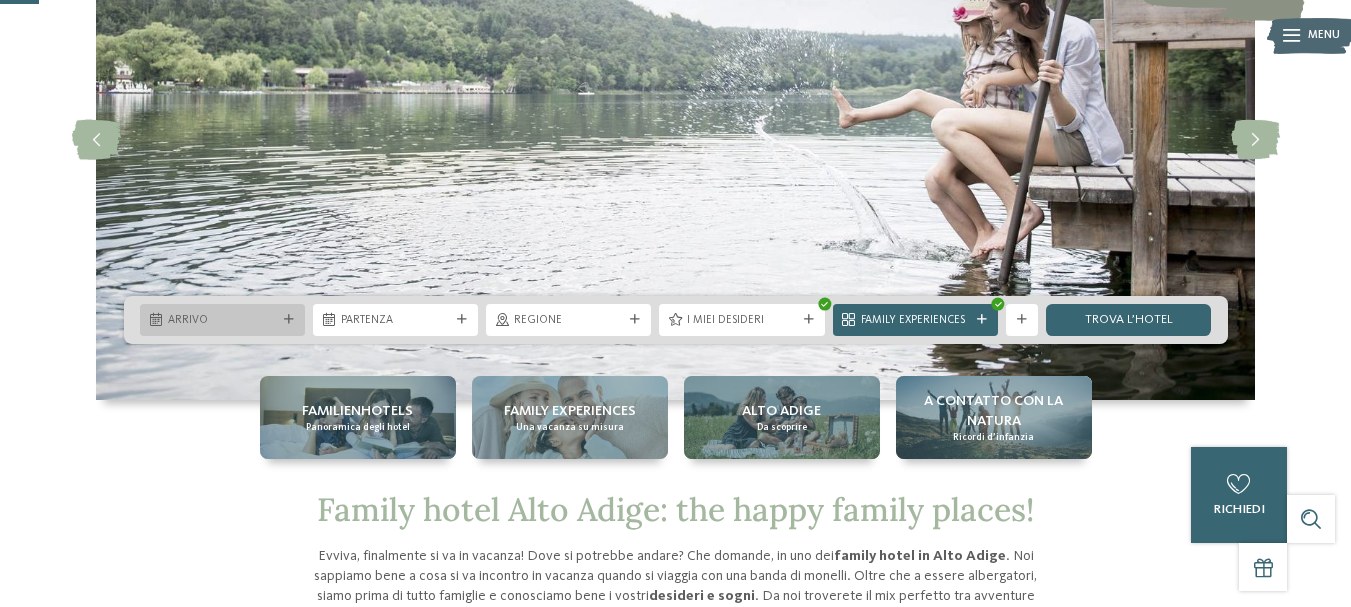 click on "Arrivo" at bounding box center (222, 321) 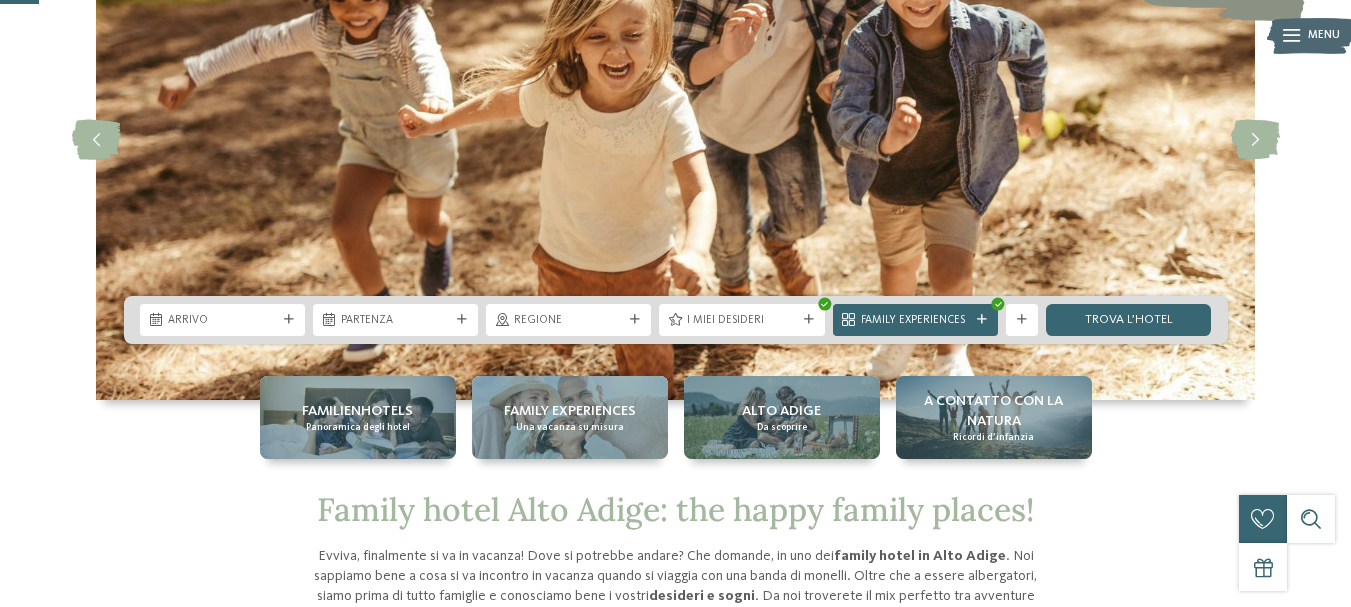 click on "Family hotel Alto Adige: the happy family places!
Evviva, finalmente si va in vacanza! Dove si potrebbe andare? Che domande, in uno dei  family hotel in Alto Adige . Noi sappiamo bene a cosa si va incontro in vacanza quando si viaggia con una banda di monelli. Oltre che a essere albergatori, siamo prima di tutto famiglie e conosciamo bene i vostri  desideri e sogni Per regalare ricordi indelebili ai vostri bambini !
Lasciatevi la vita di tutti i giorni alle spalle, immergetevi in una natura incontaminata e prenotate ora la vostra vacanza presso il nostro  family hotel in Trentino Alto Adige" at bounding box center [676, 674] 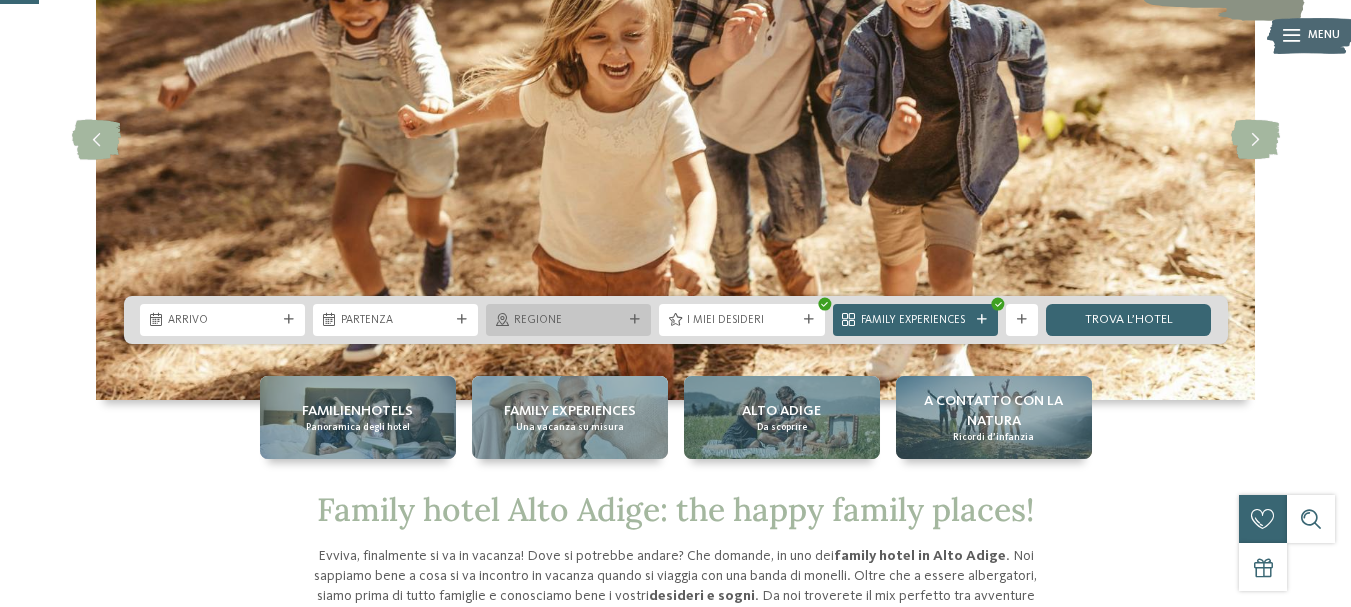 click at bounding box center [635, 320] 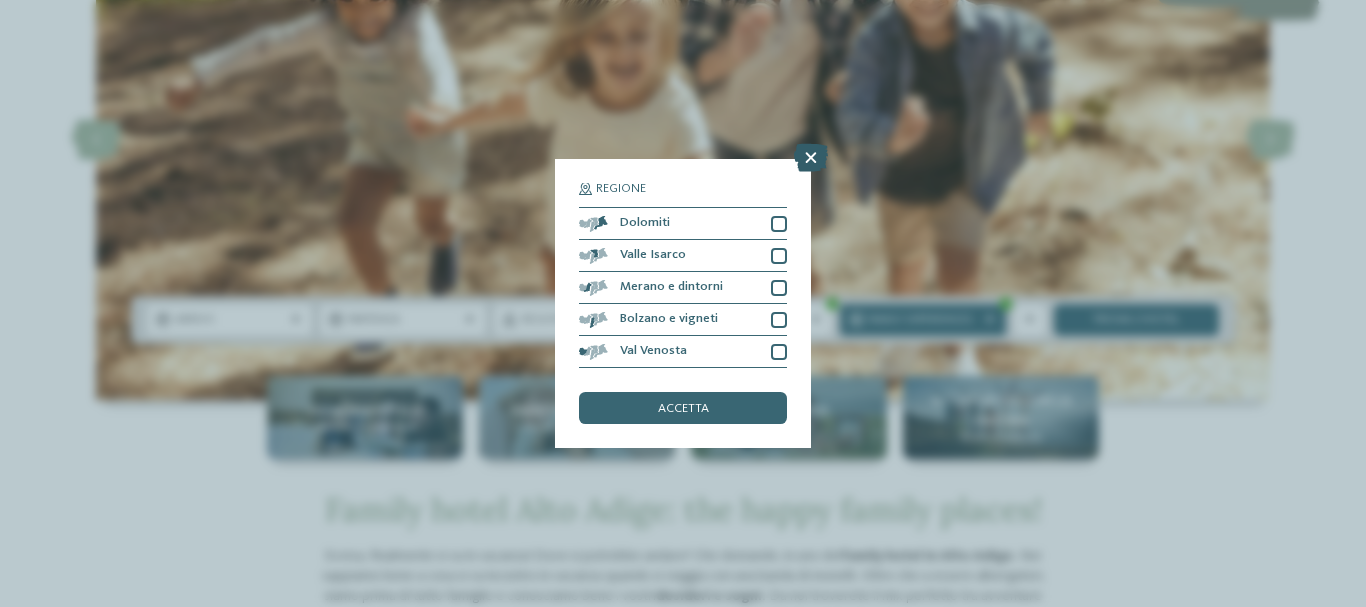 click at bounding box center (811, 158) 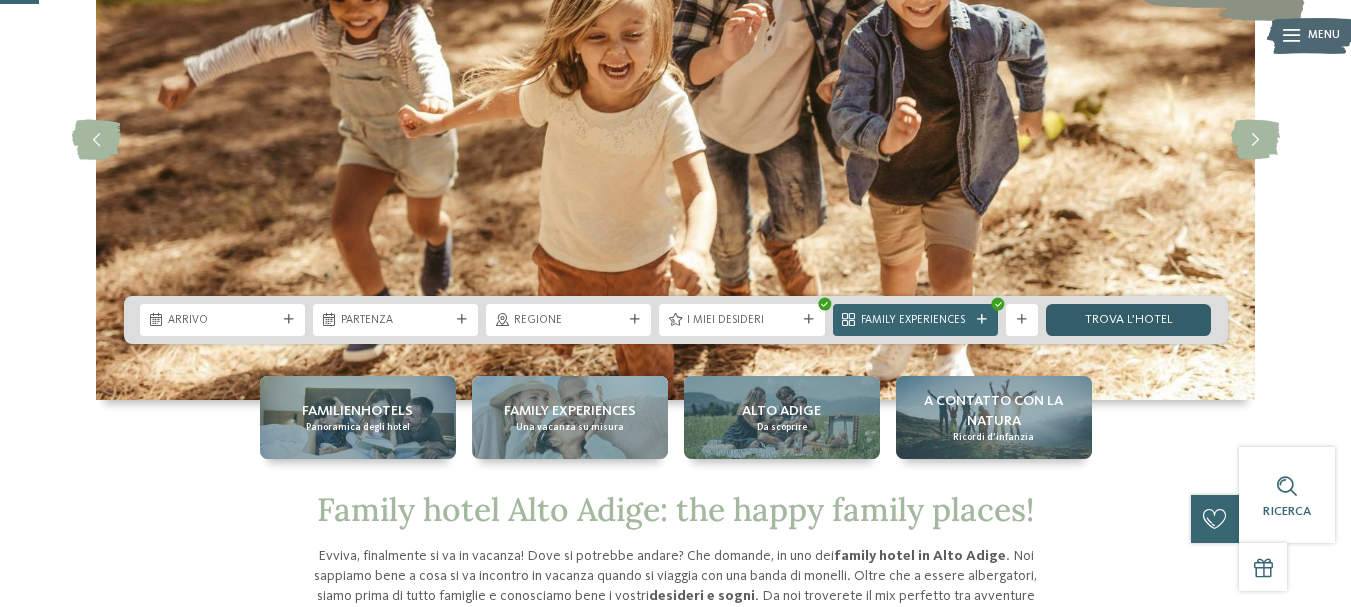 click on "trova l’hotel" at bounding box center [1128, 320] 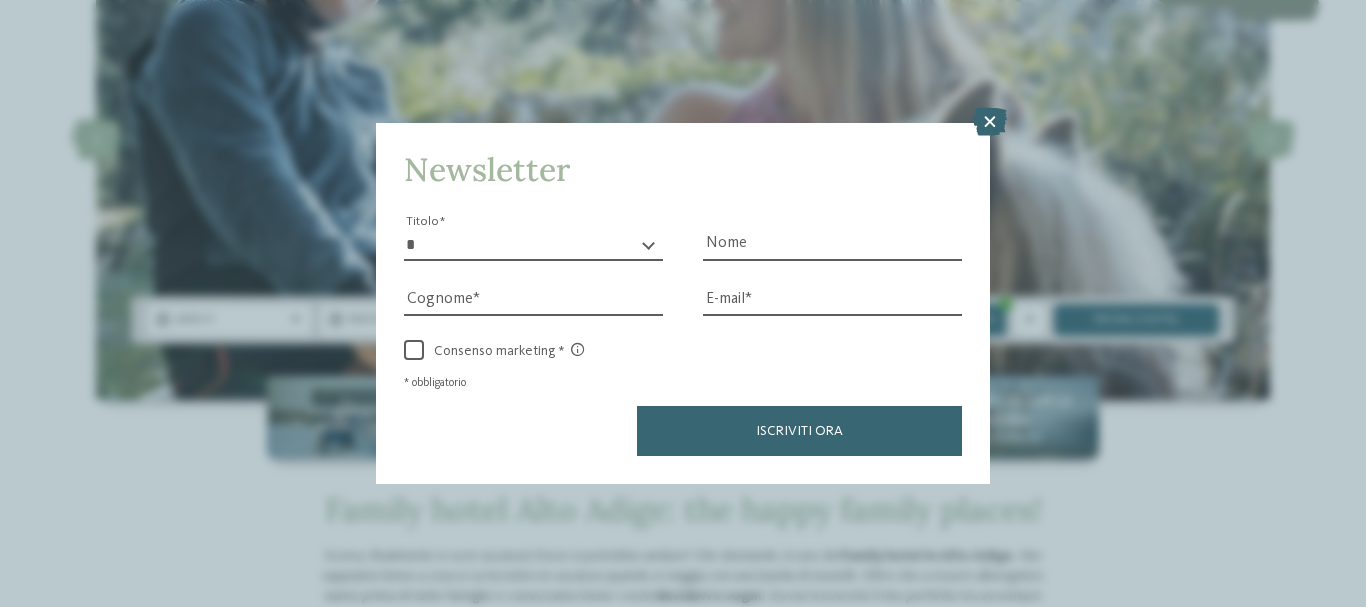 click on "* ****** ******* ******** ******" at bounding box center (533, 245) 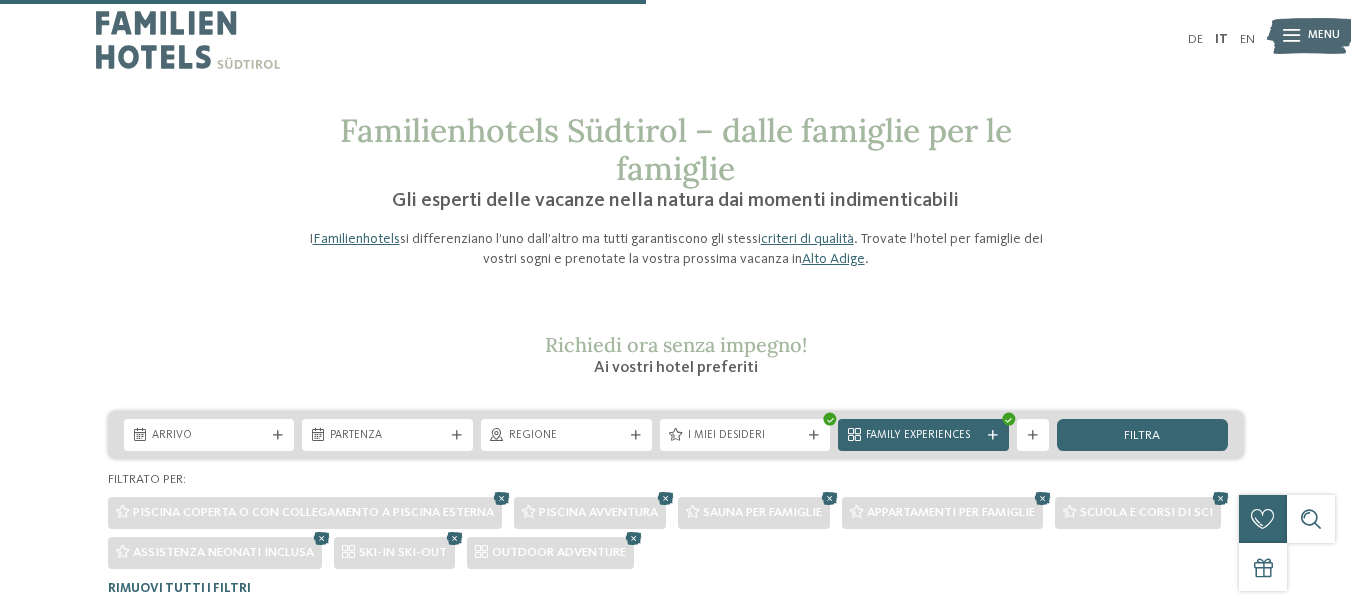 scroll, scrollTop: 725, scrollLeft: 0, axis: vertical 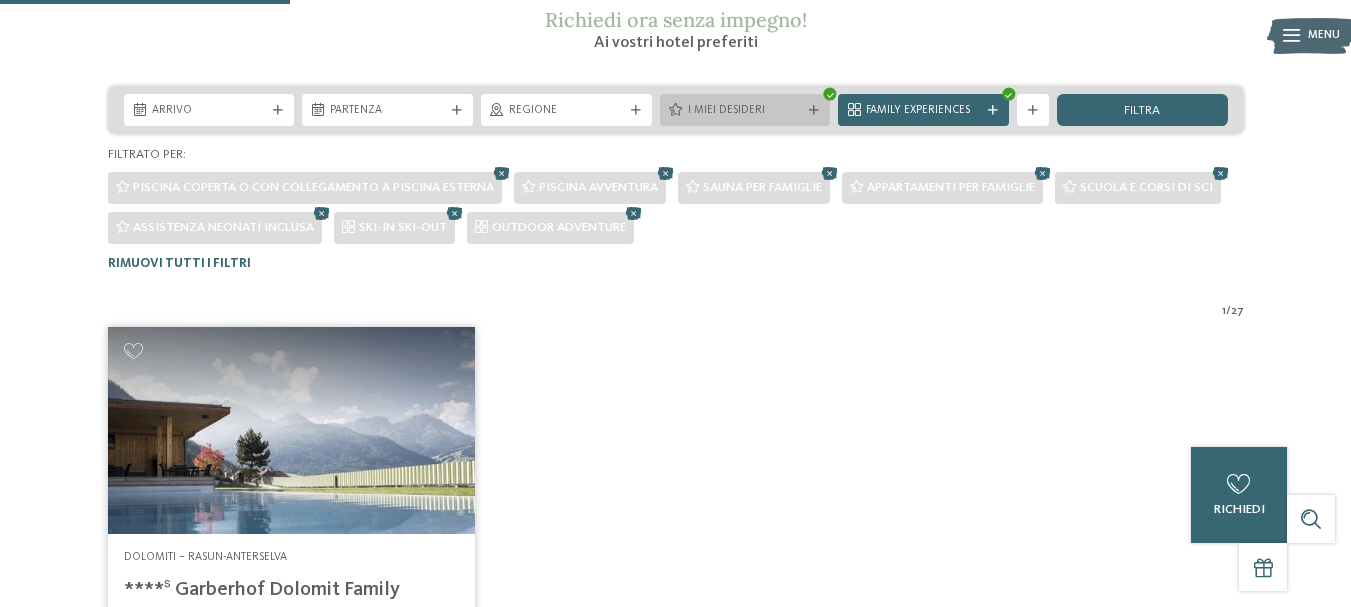click on "I miei desideri" at bounding box center [745, 111] 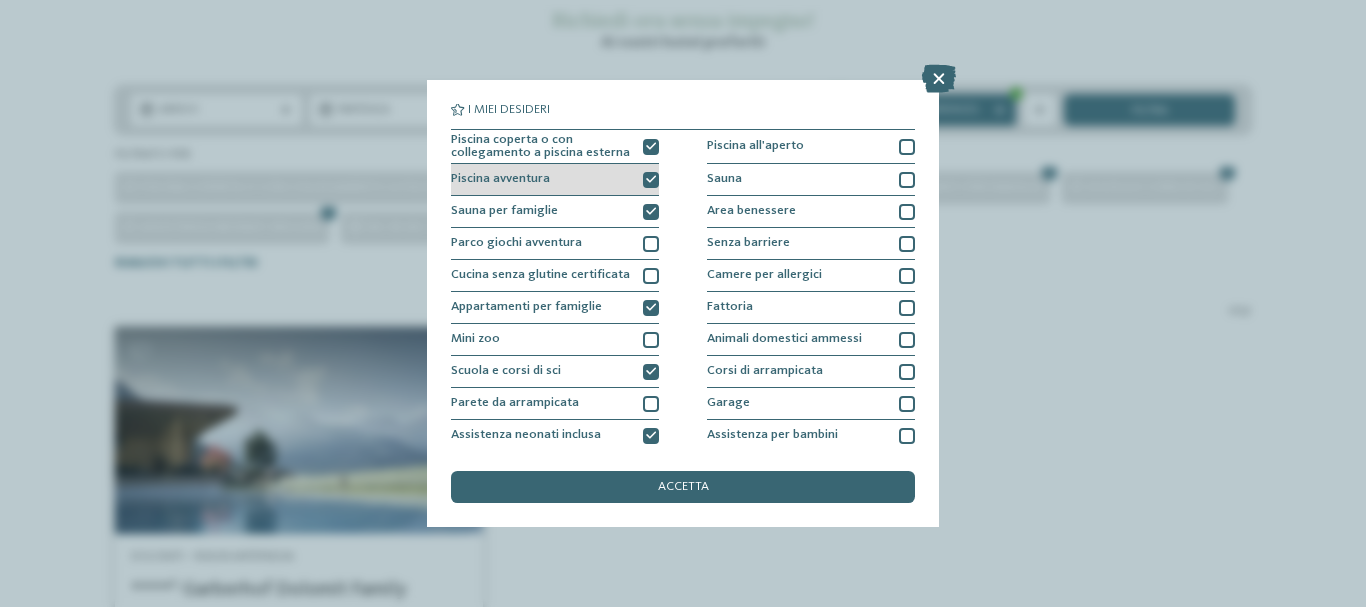 click at bounding box center [651, 180] 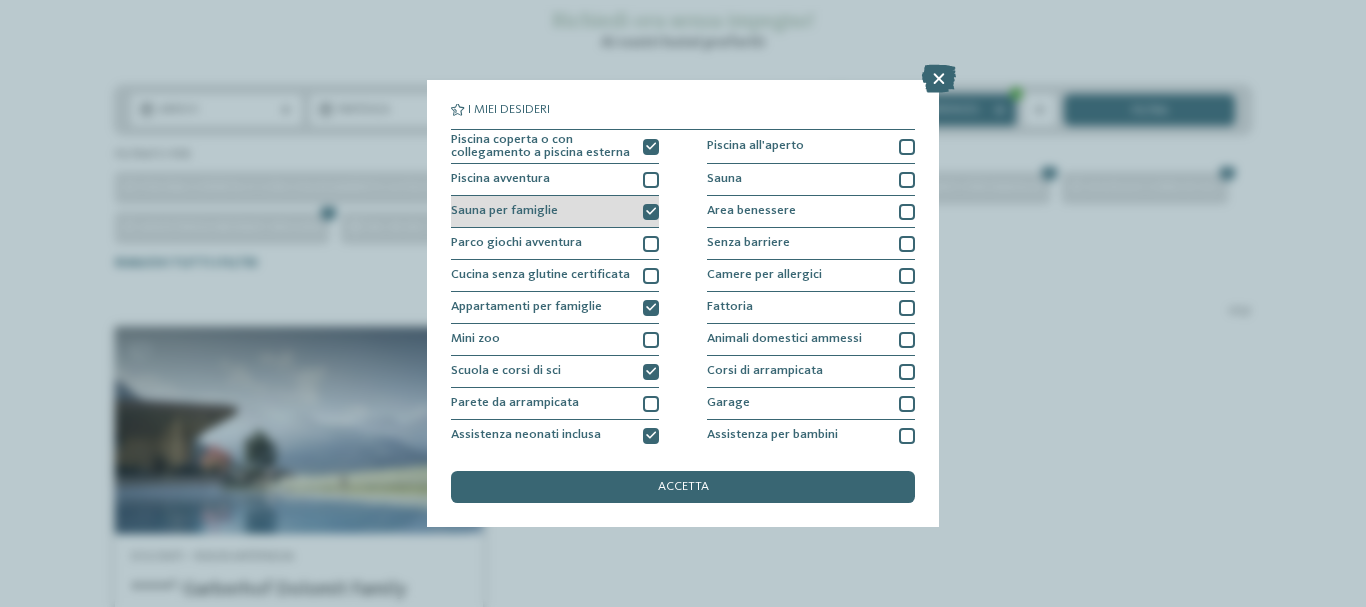 click at bounding box center [651, 212] 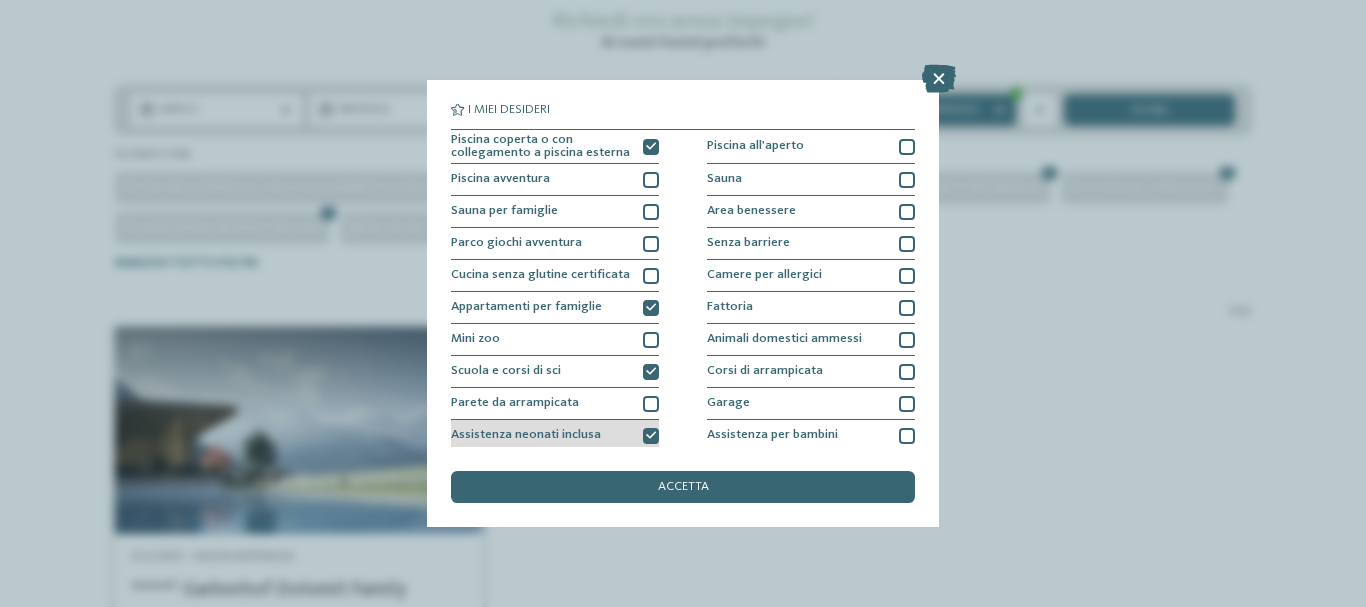 click at bounding box center [651, 436] 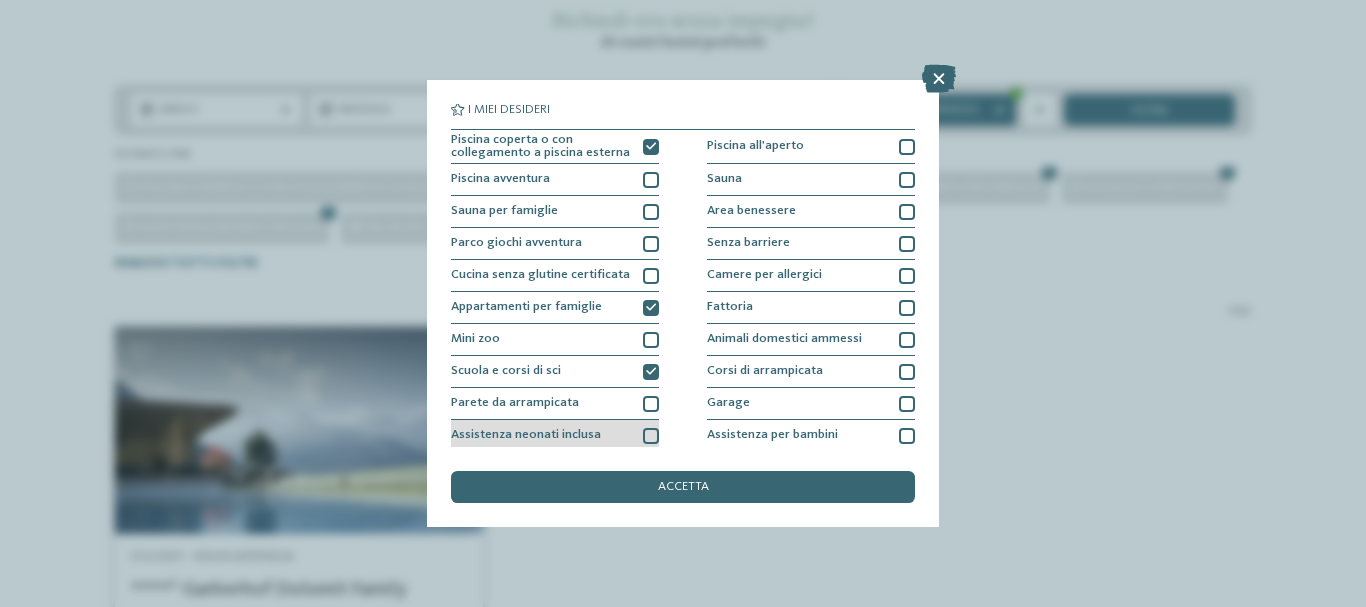 click at bounding box center [651, 436] 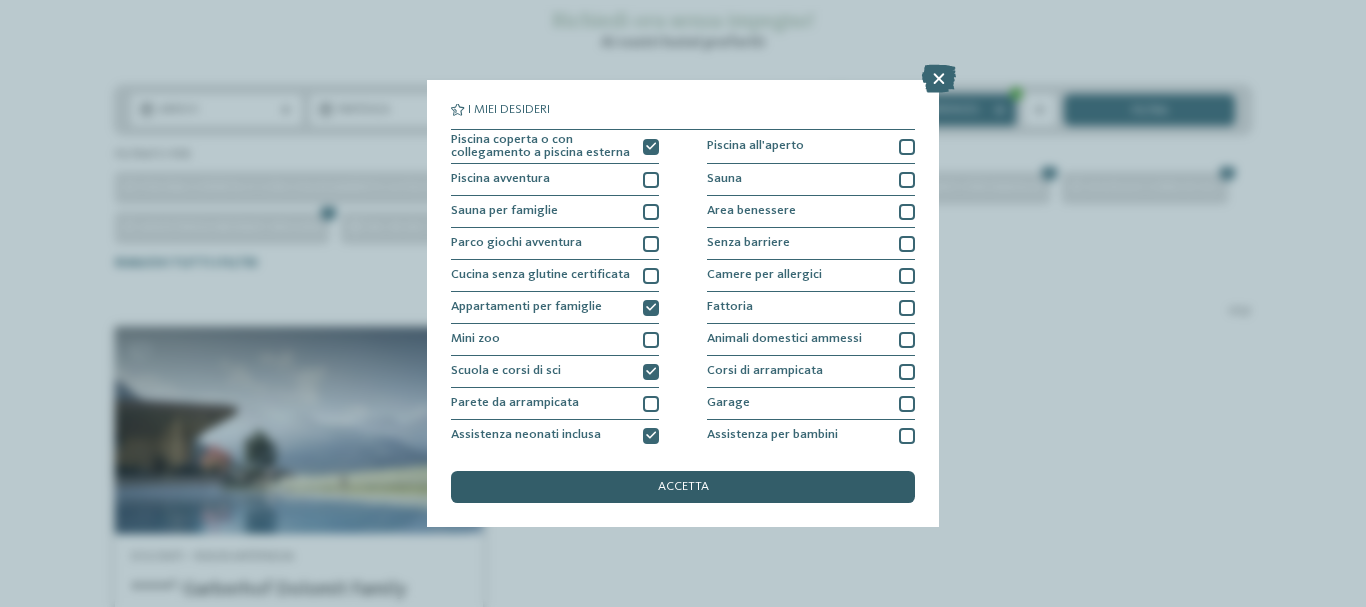 click on "accetta" at bounding box center (683, 487) 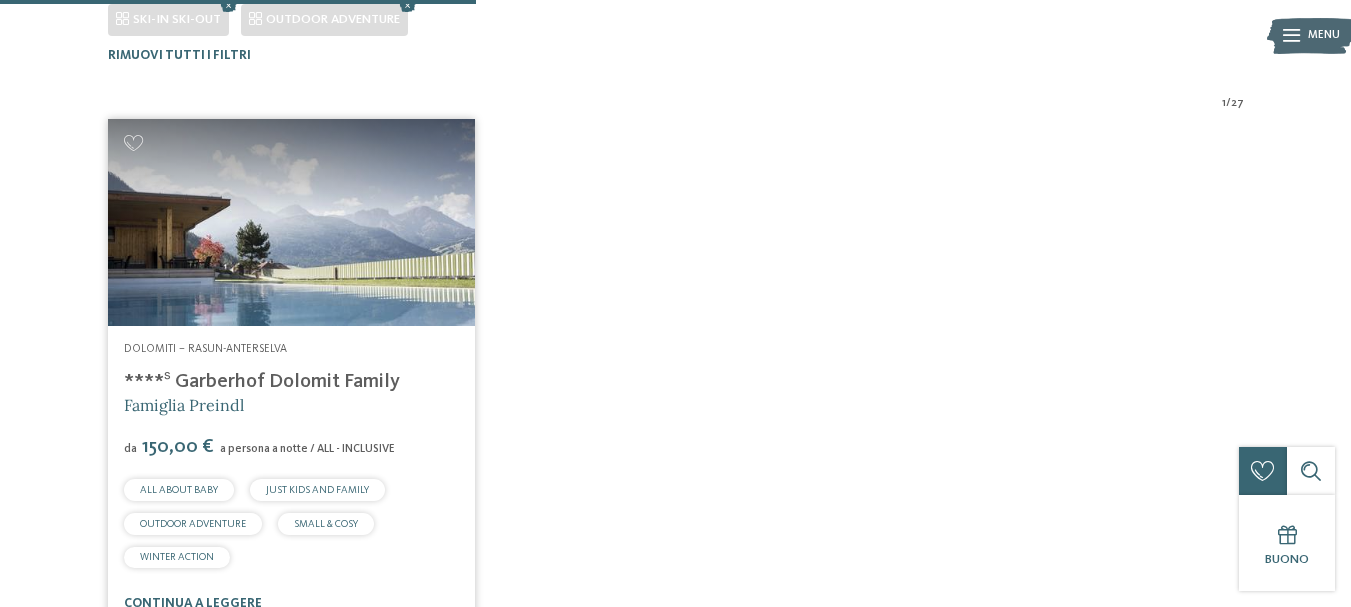 scroll, scrollTop: 534, scrollLeft: 0, axis: vertical 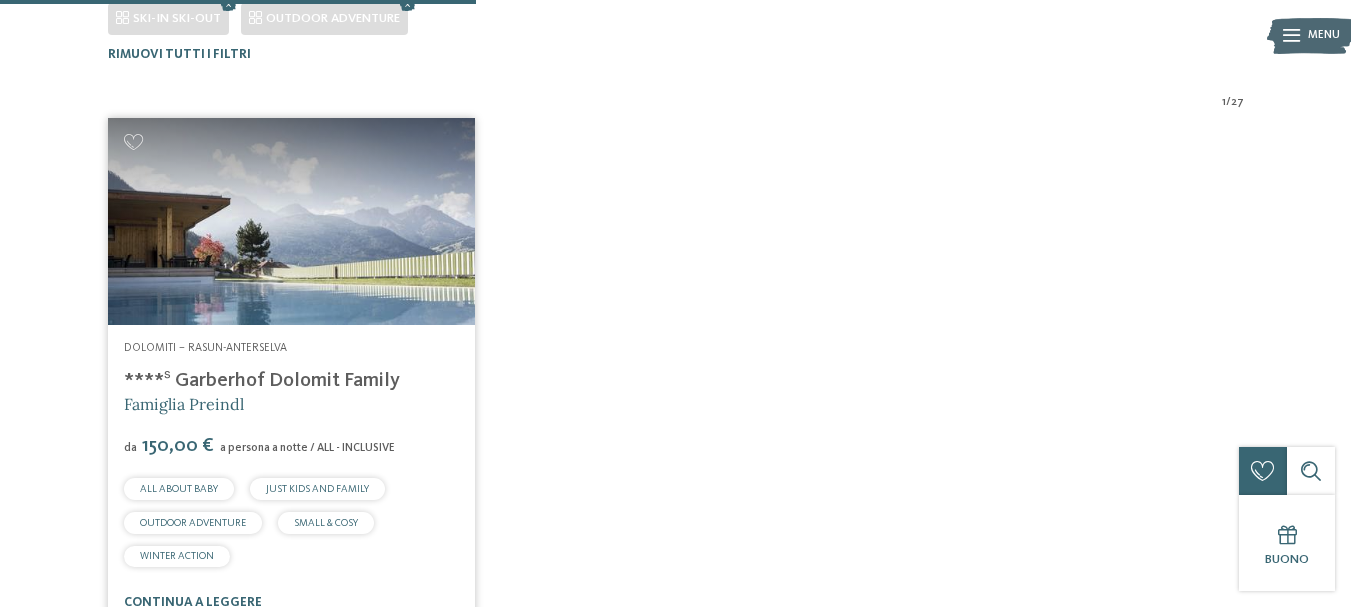 click on "Dolomiti – Rasun-Anterselva
****ˢ Garberhof Dolomit Family
Famiglia Preindl
da
150,00 €
a persona a notte / ALL - INCLUSIVE
ALL ABOUT BABY
JUST KIDS AND FAMILY" at bounding box center (292, 475) 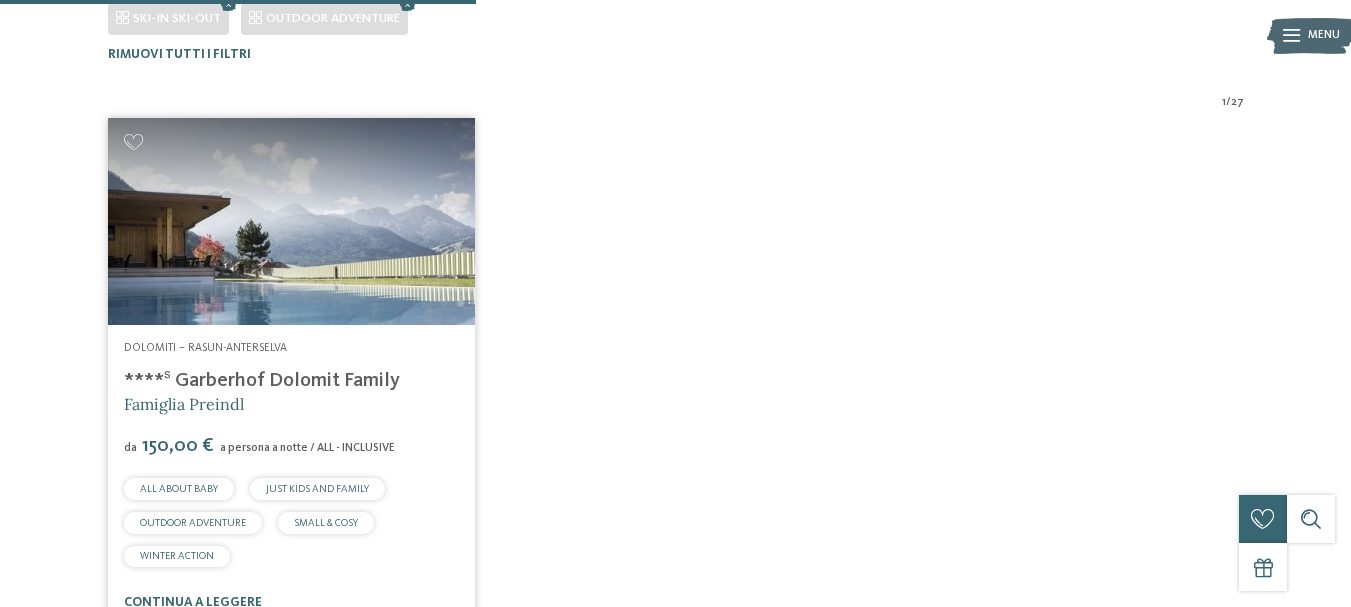 click at bounding box center [292, 221] 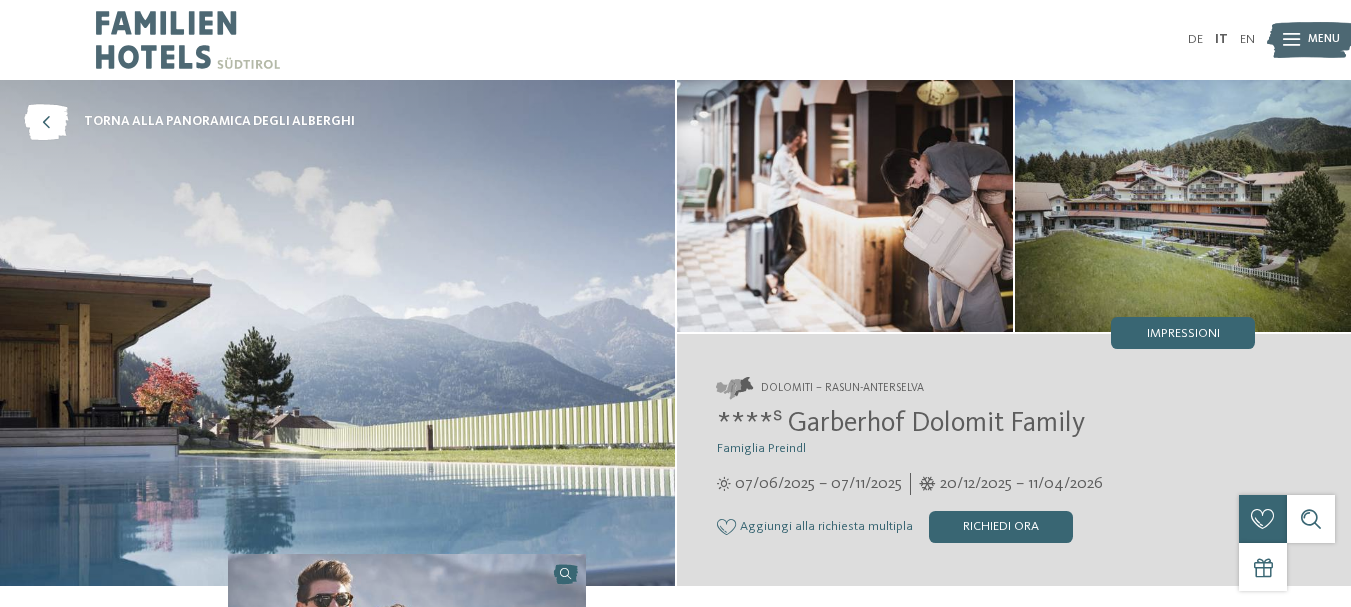 scroll, scrollTop: 0, scrollLeft: 0, axis: both 